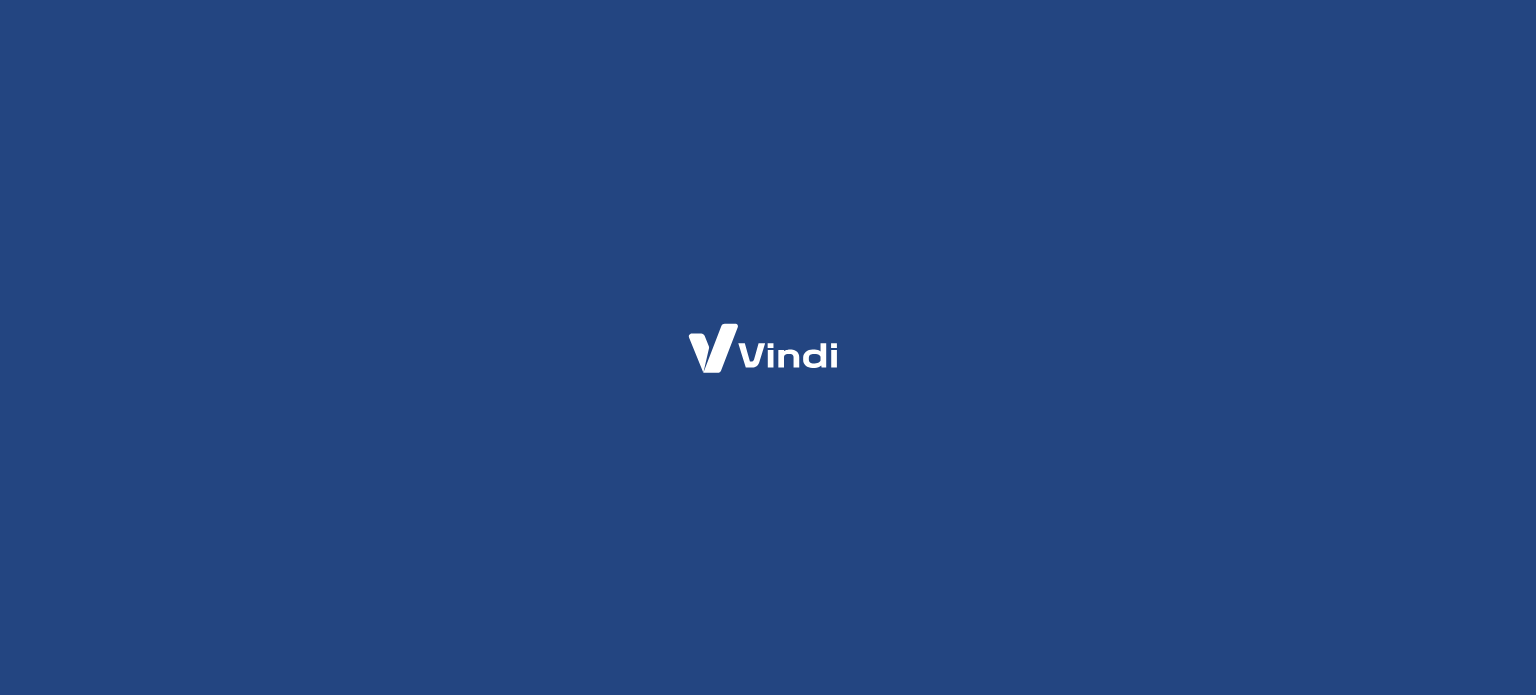 scroll, scrollTop: 0, scrollLeft: 0, axis: both 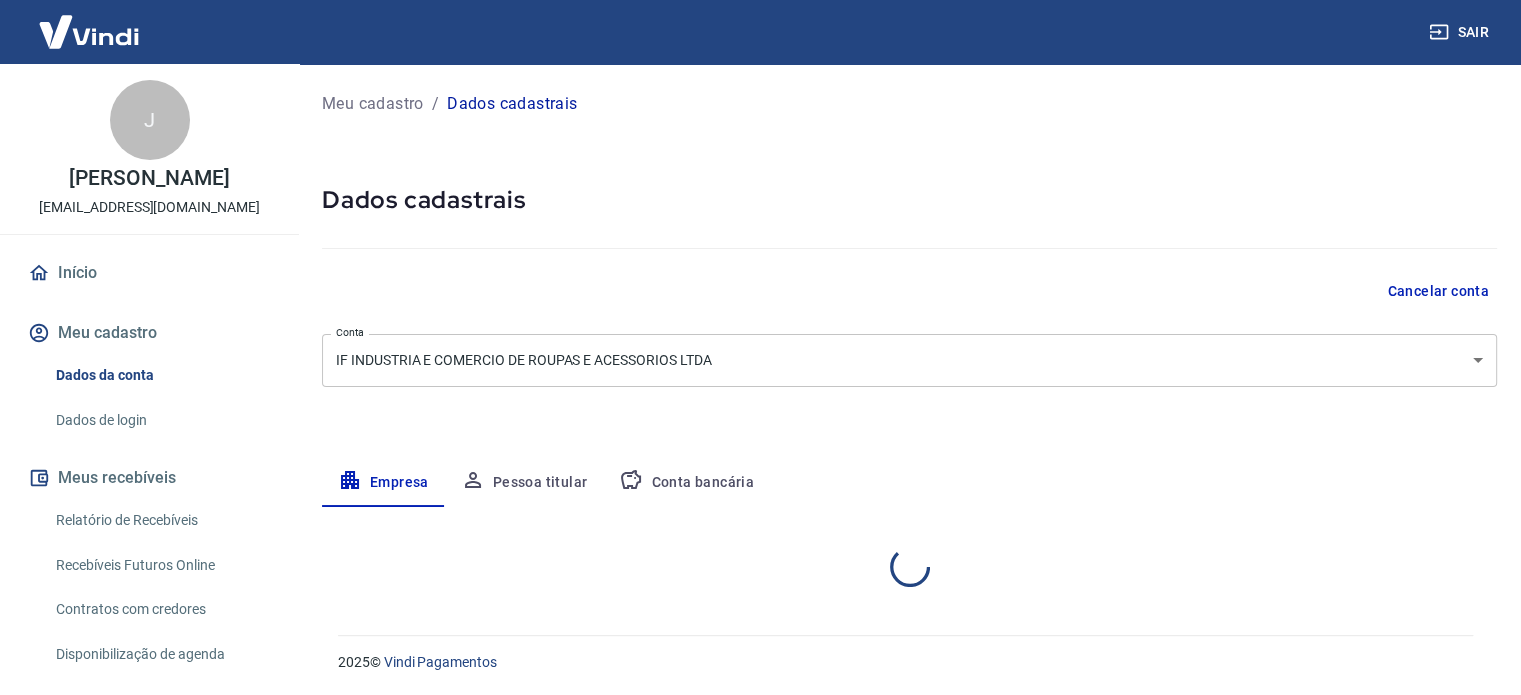 select on "SC" 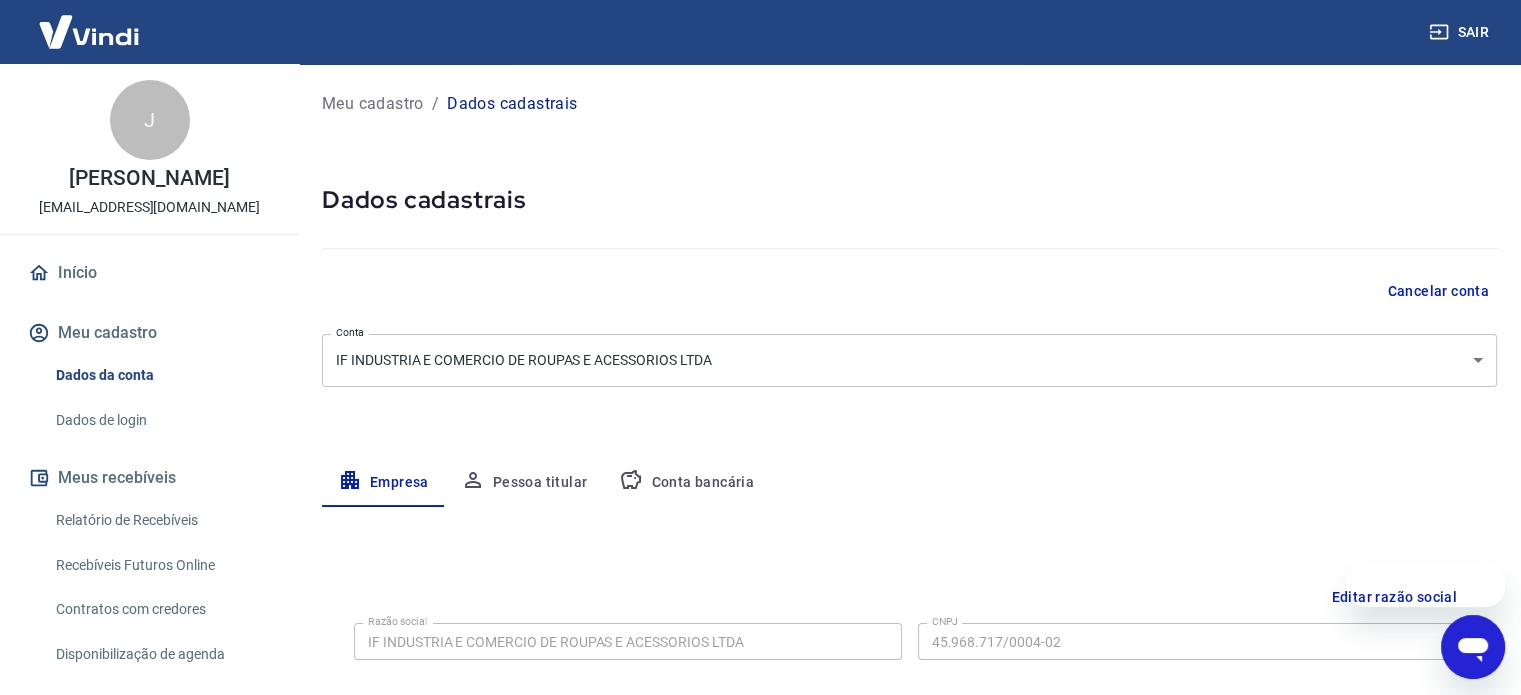 scroll, scrollTop: 0, scrollLeft: 0, axis: both 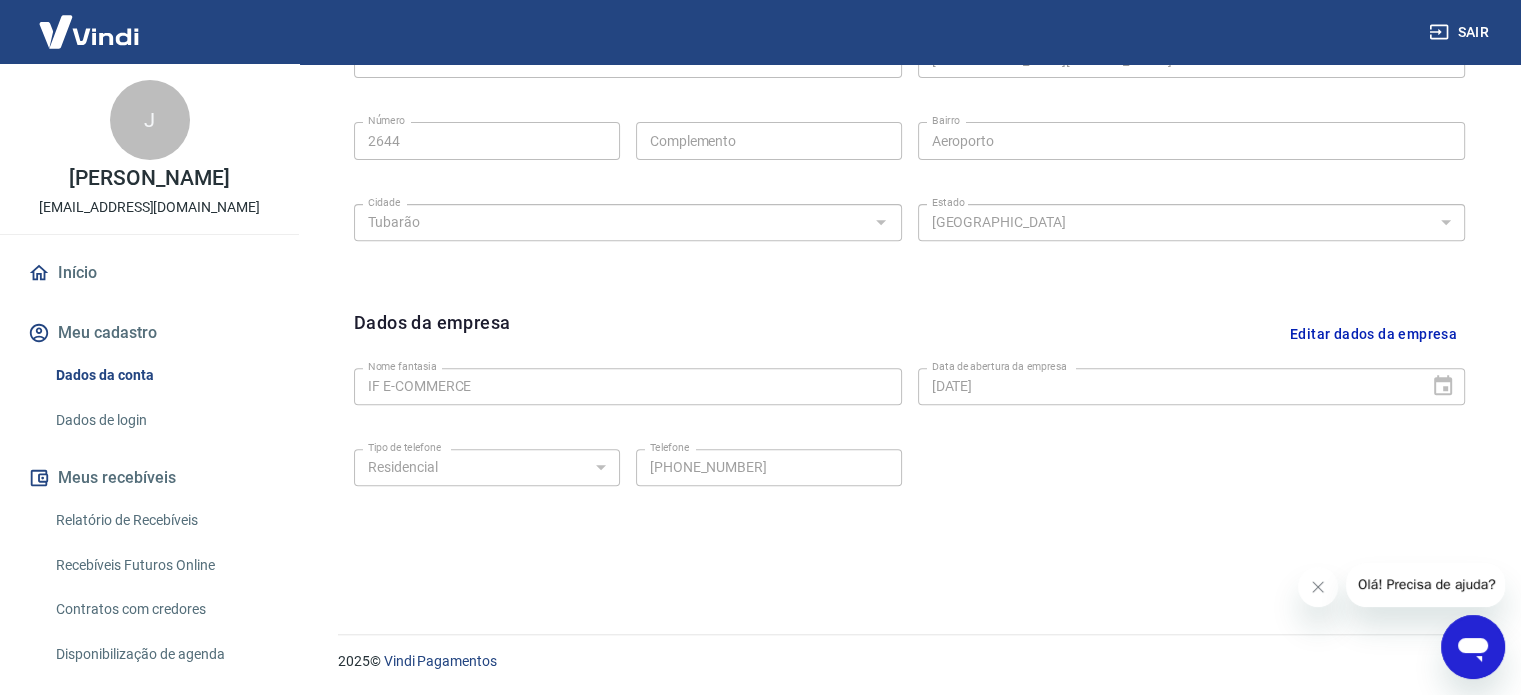 click on "Dados de login" at bounding box center [161, 420] 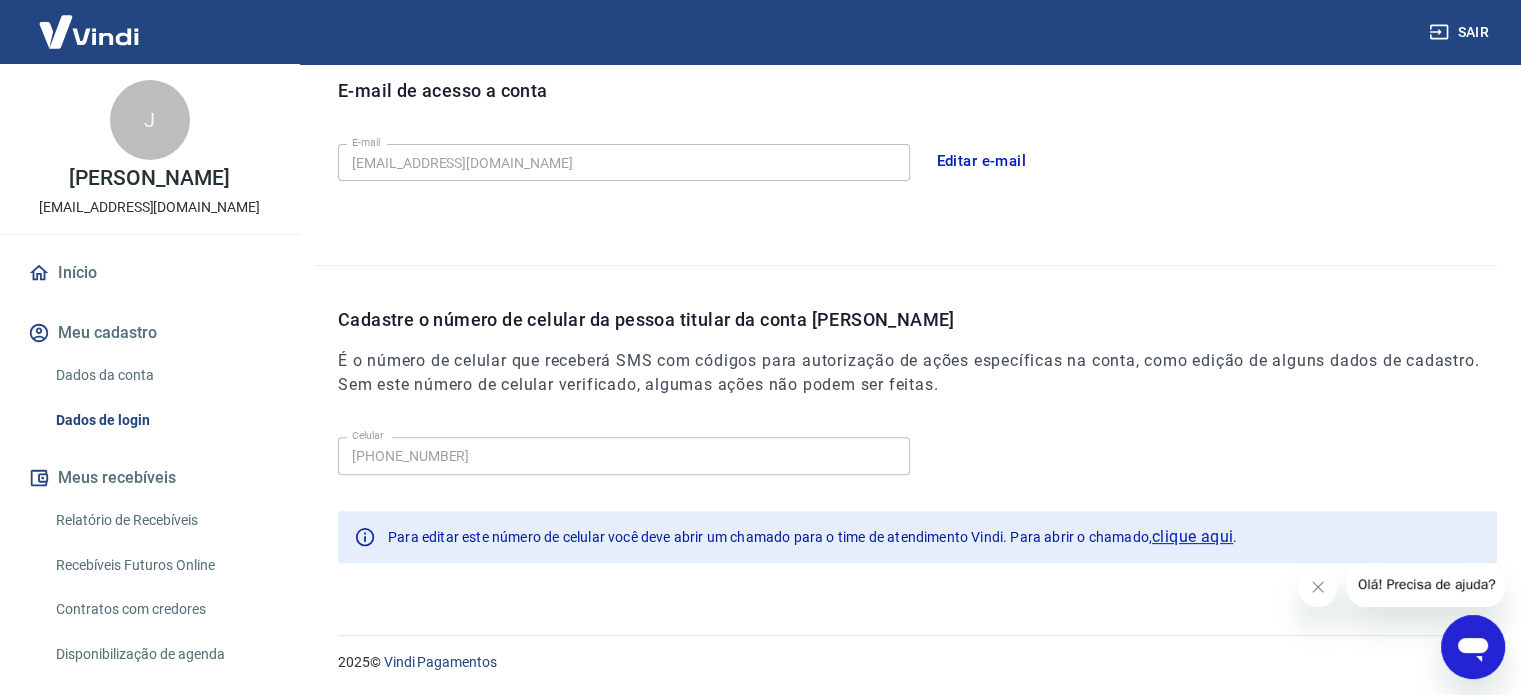 scroll, scrollTop: 568, scrollLeft: 0, axis: vertical 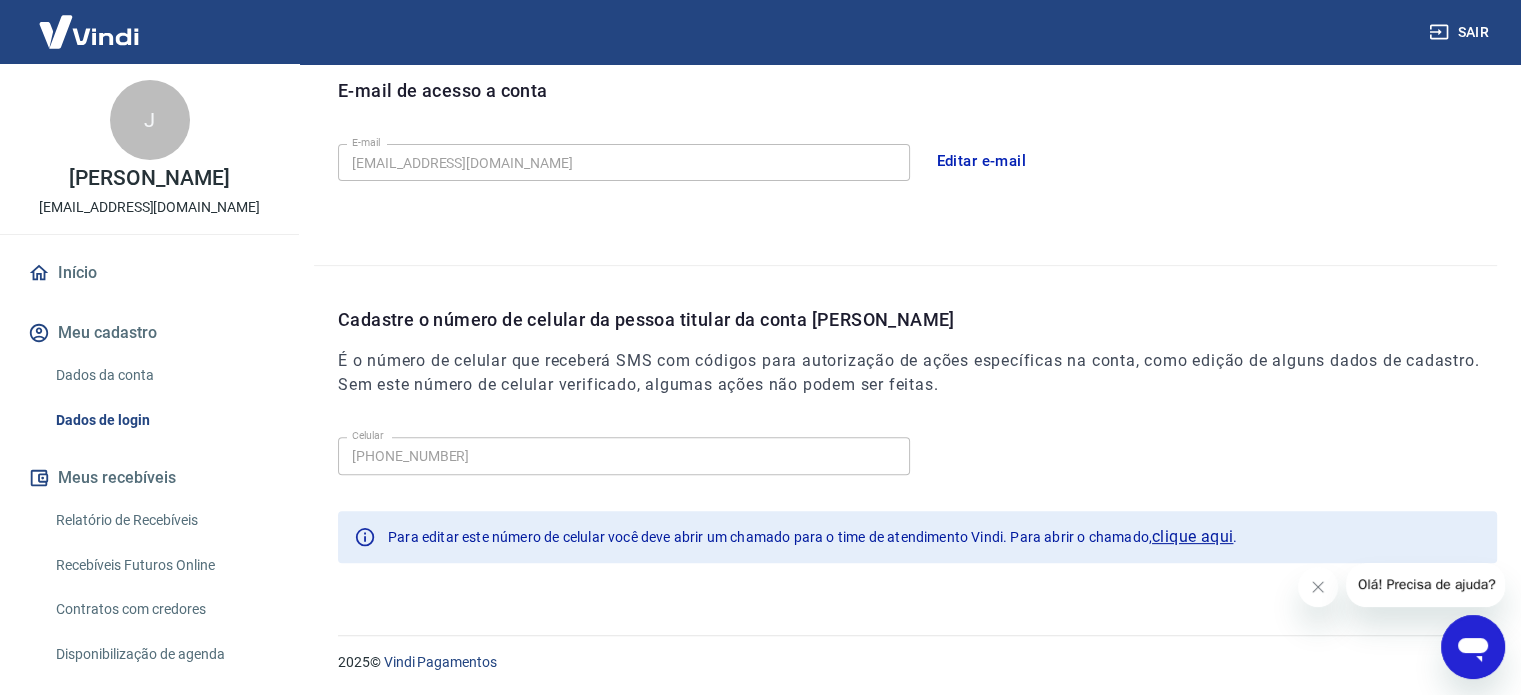 click on "clique aqui" at bounding box center [1192, 537] 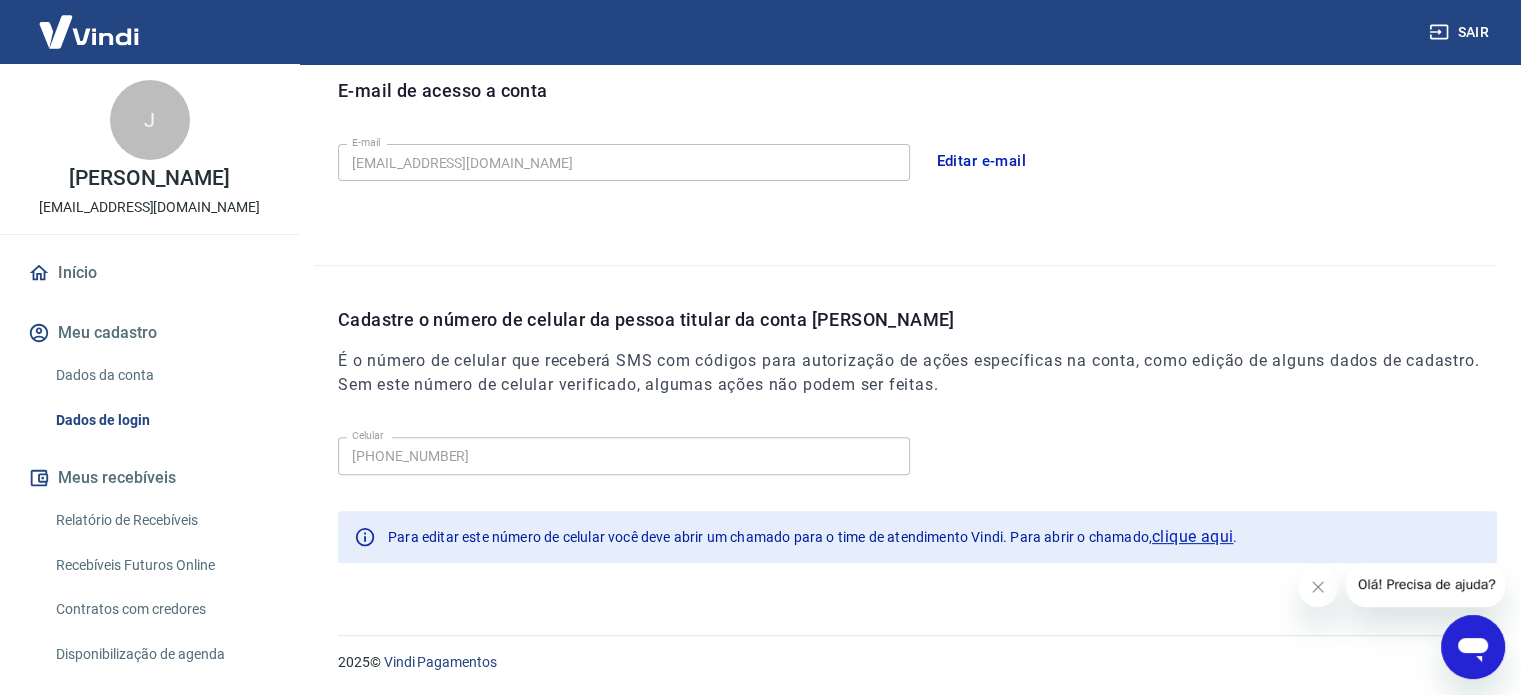 click 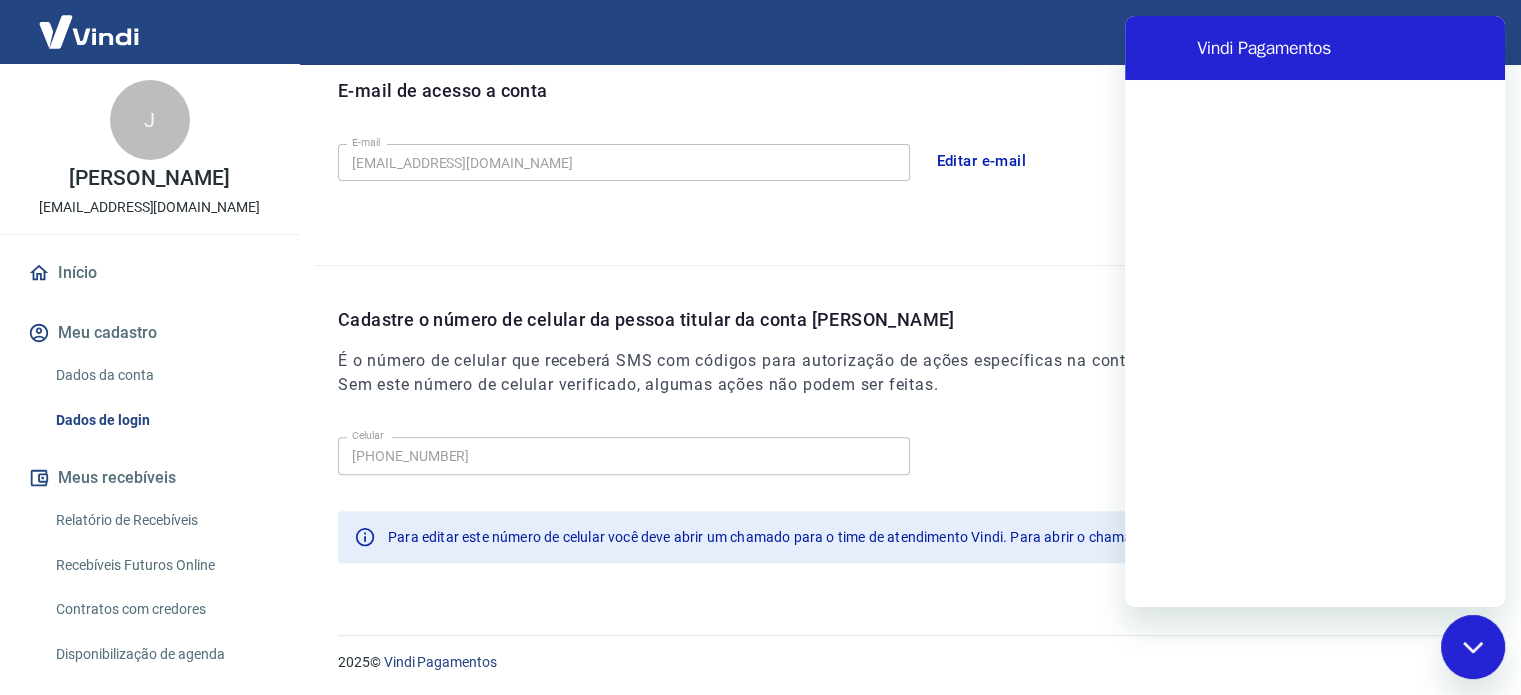 scroll, scrollTop: 0, scrollLeft: 0, axis: both 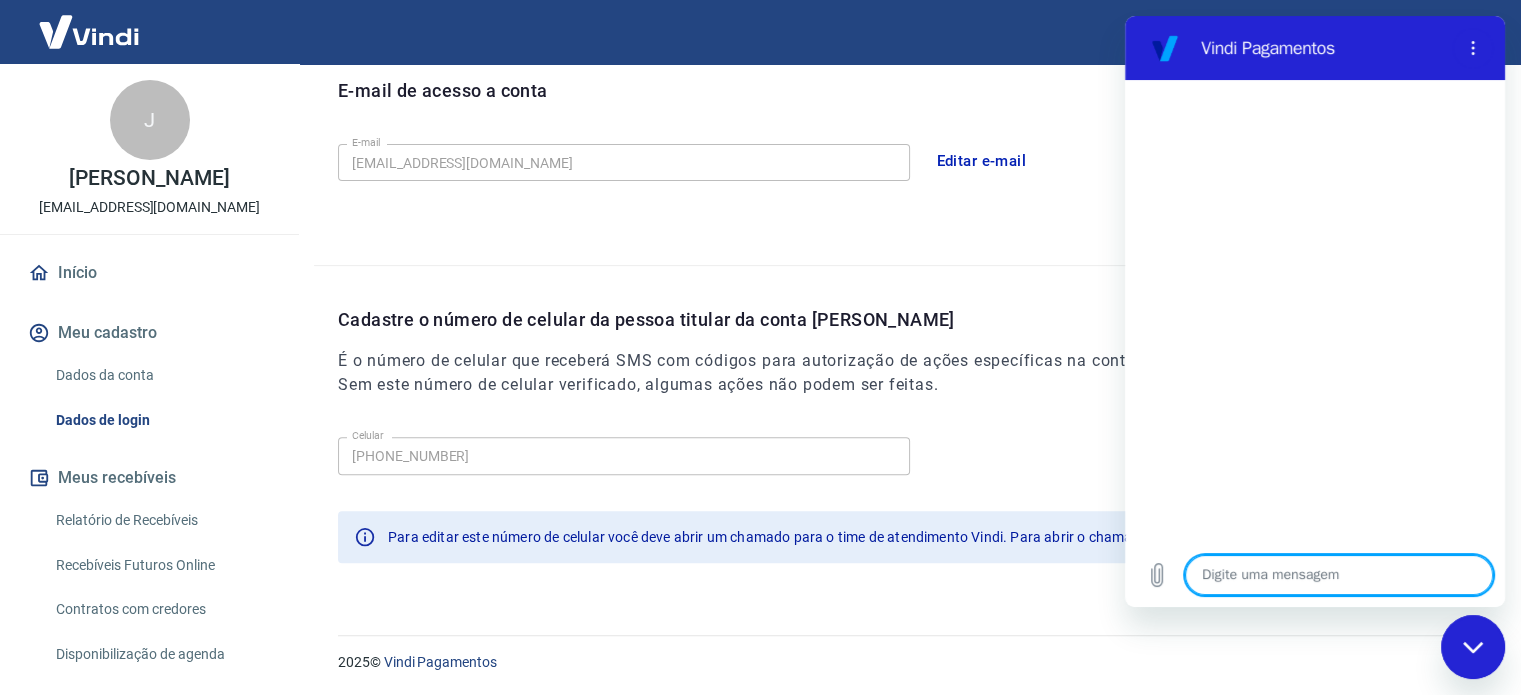 type on "B" 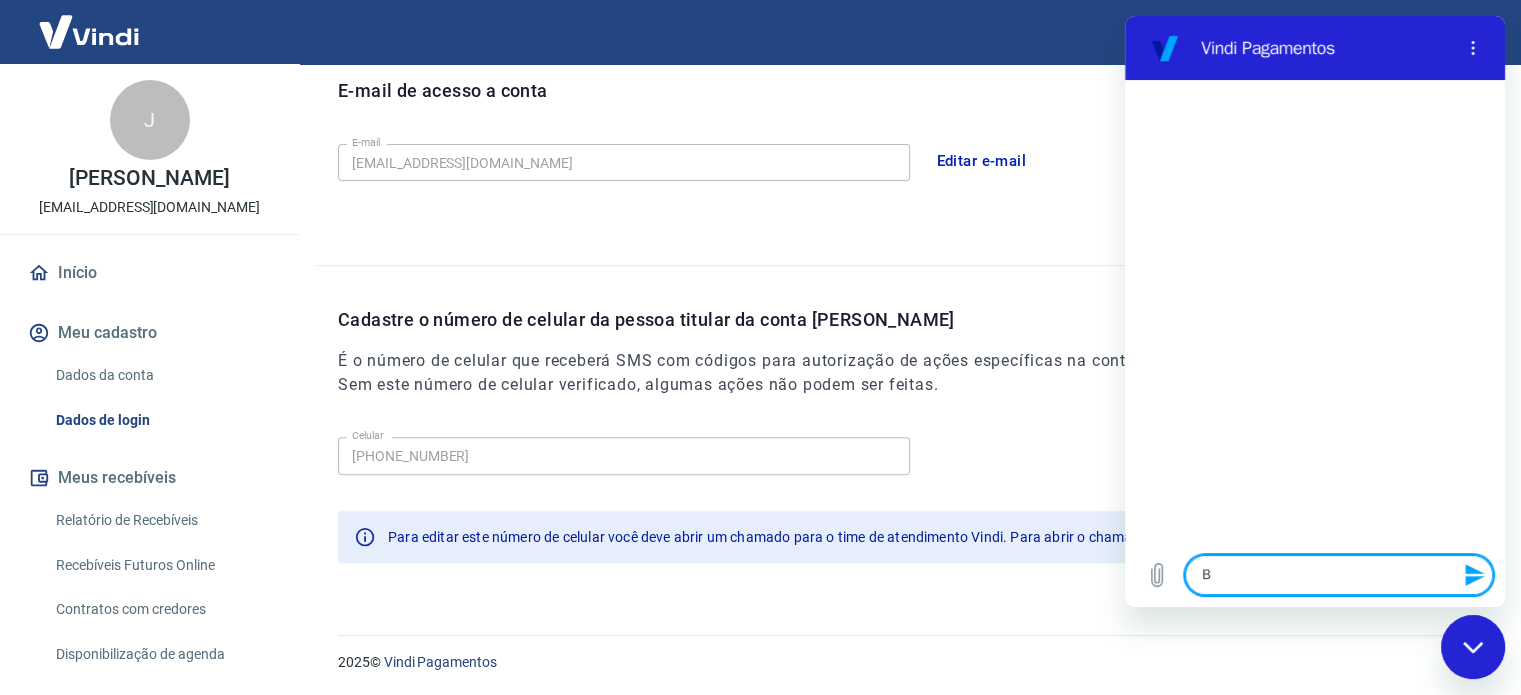 type on "Bo" 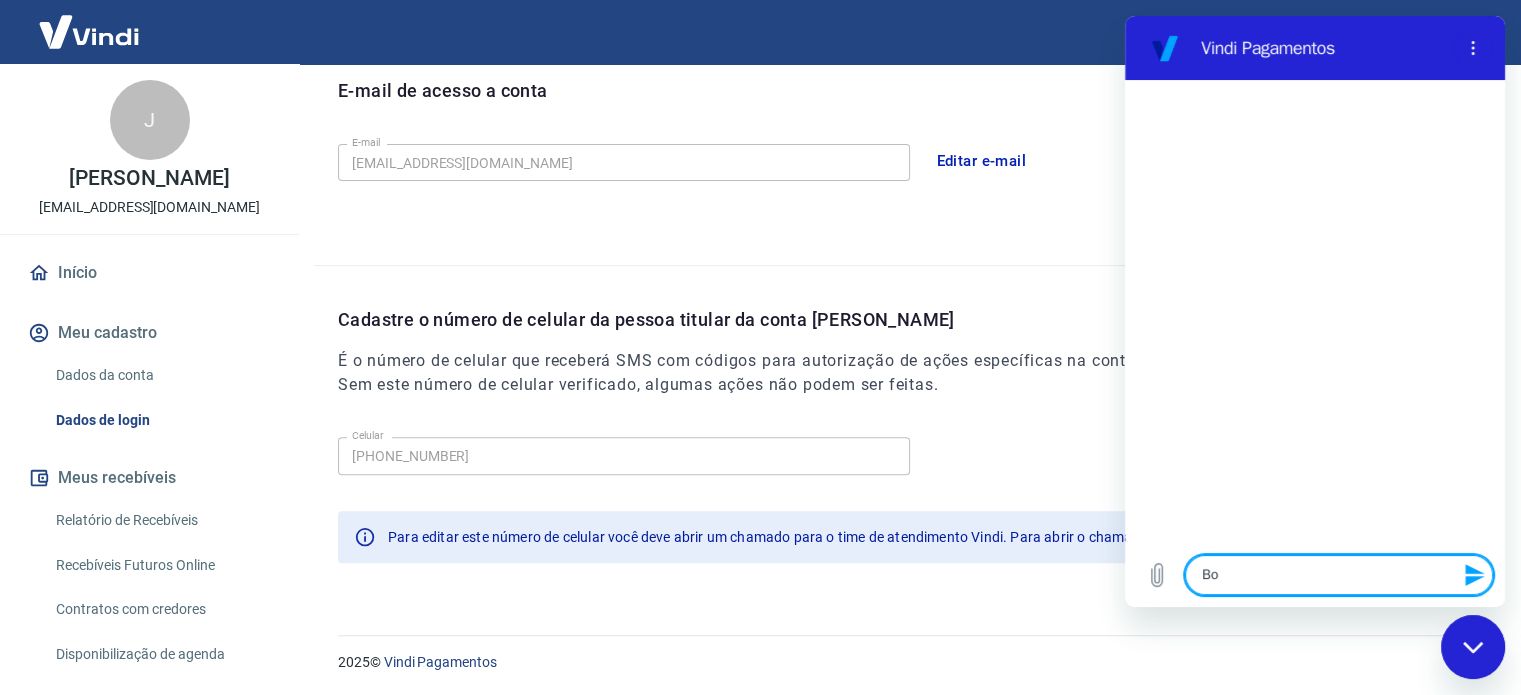 type on "Boa" 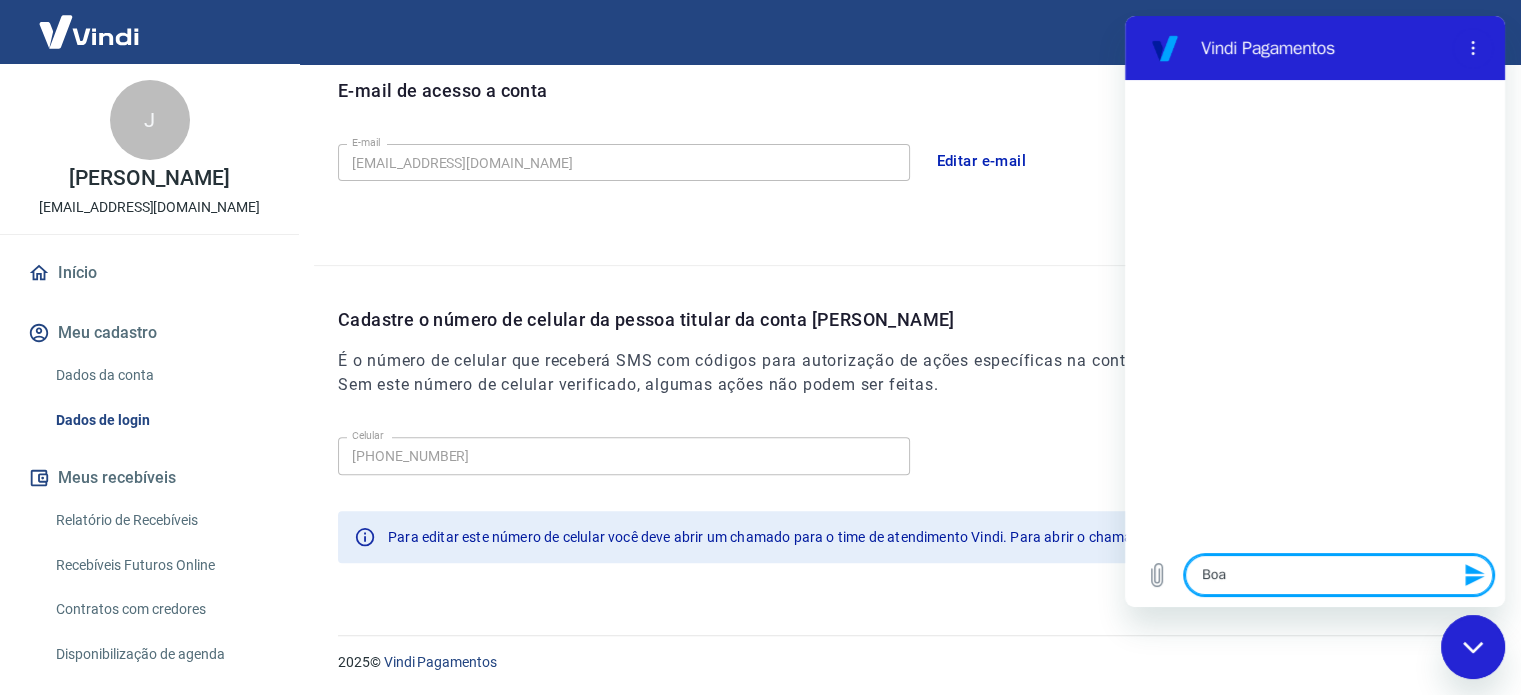 type on "Boa" 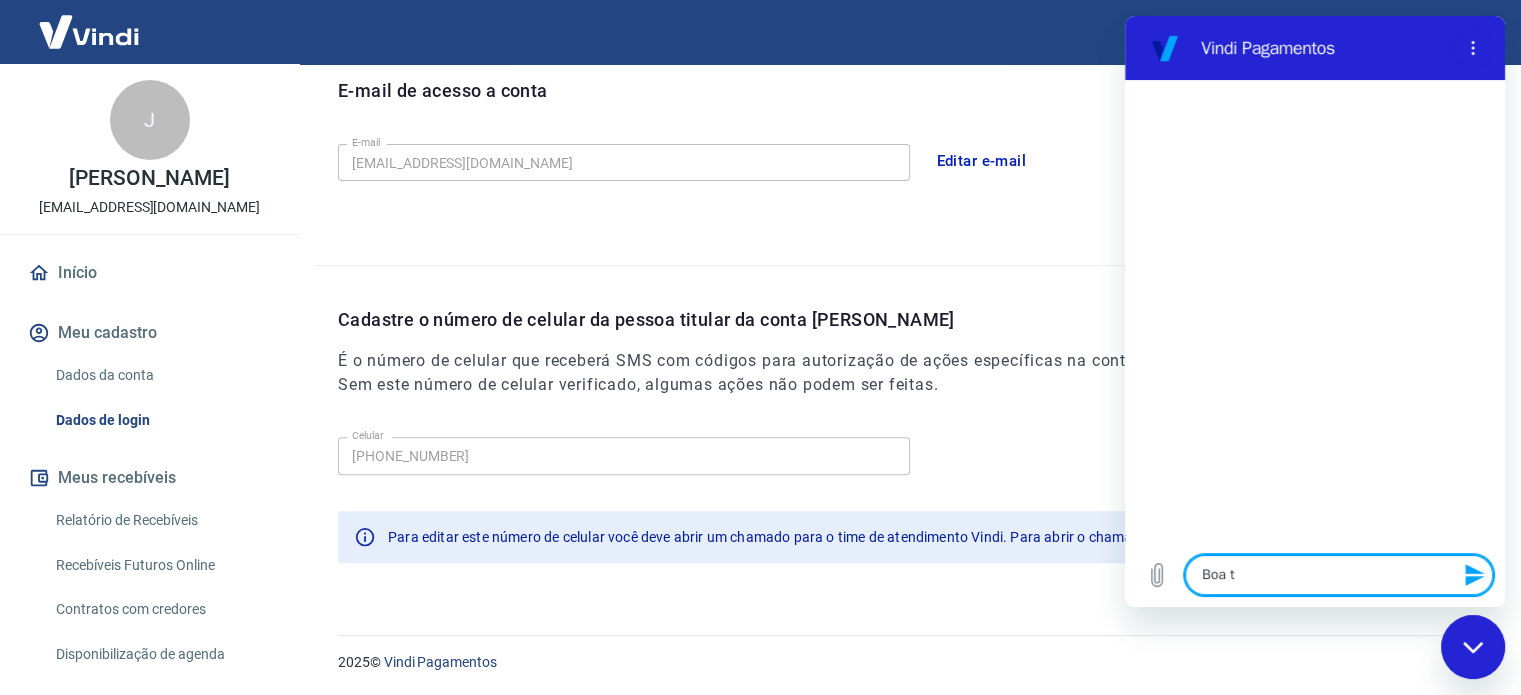 type on "Boa ta" 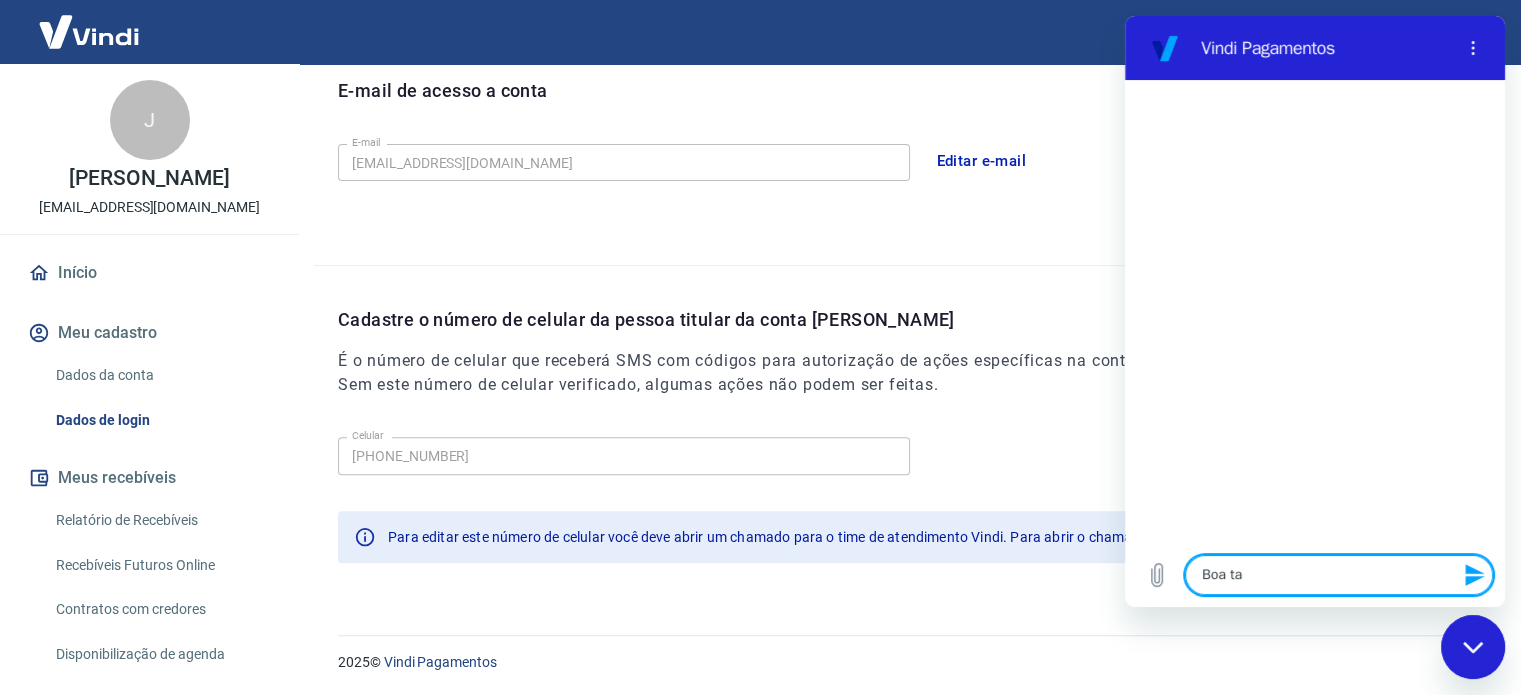 type on "Boa tar" 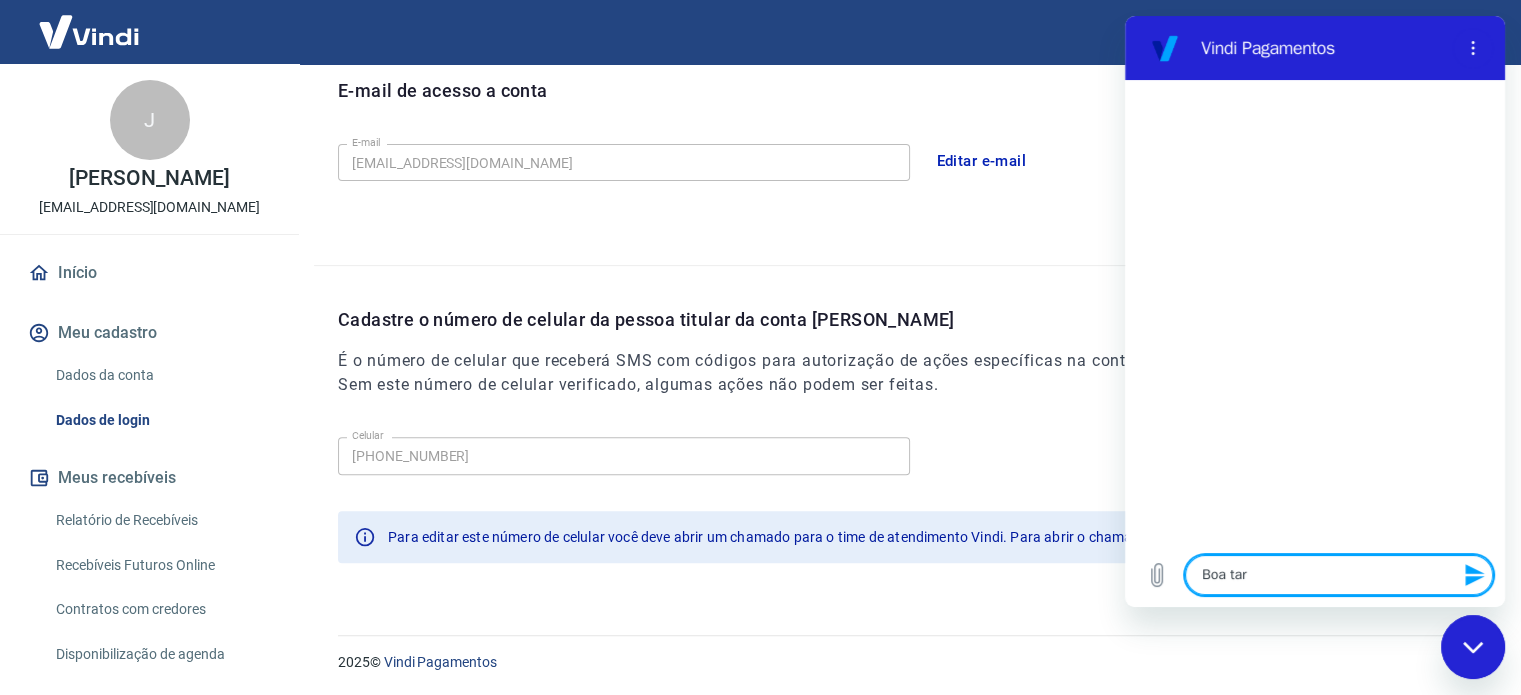type on "Boa tard" 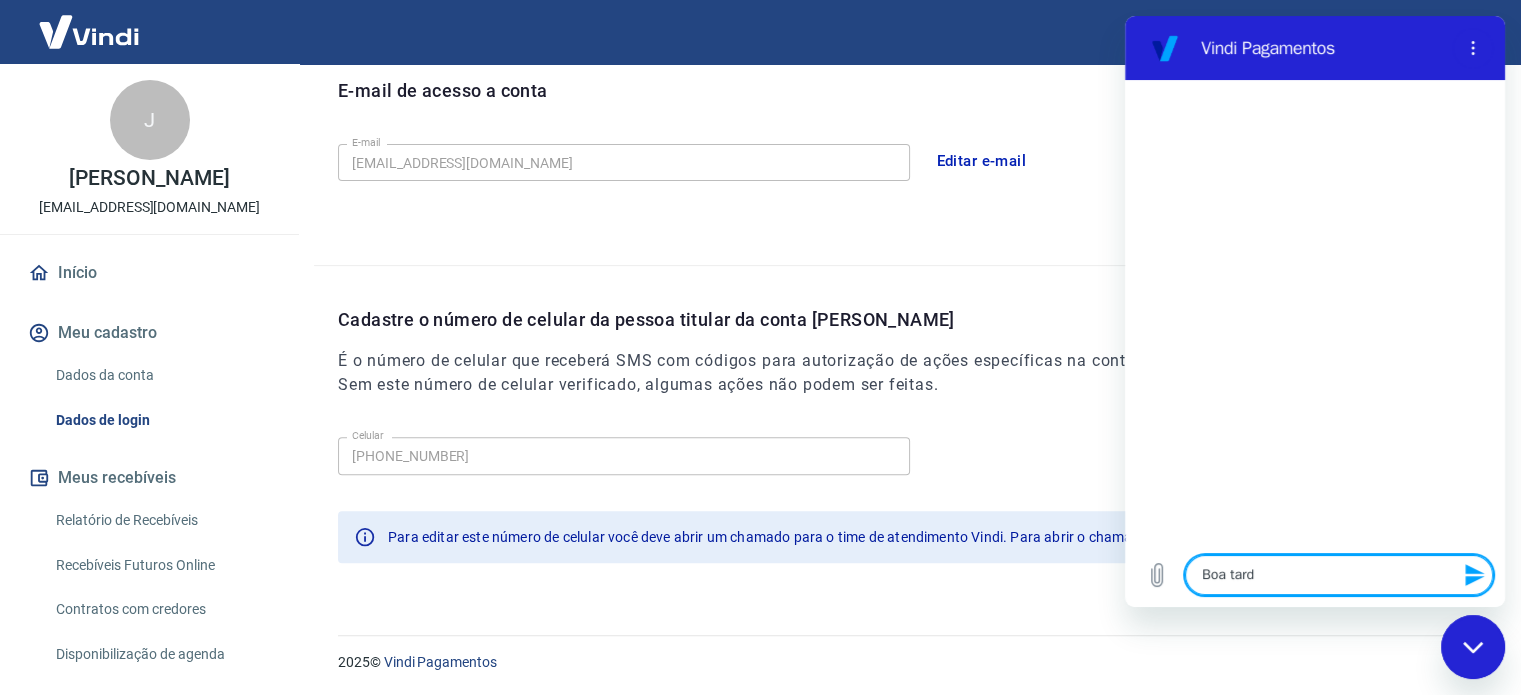 type on "Boa tarde" 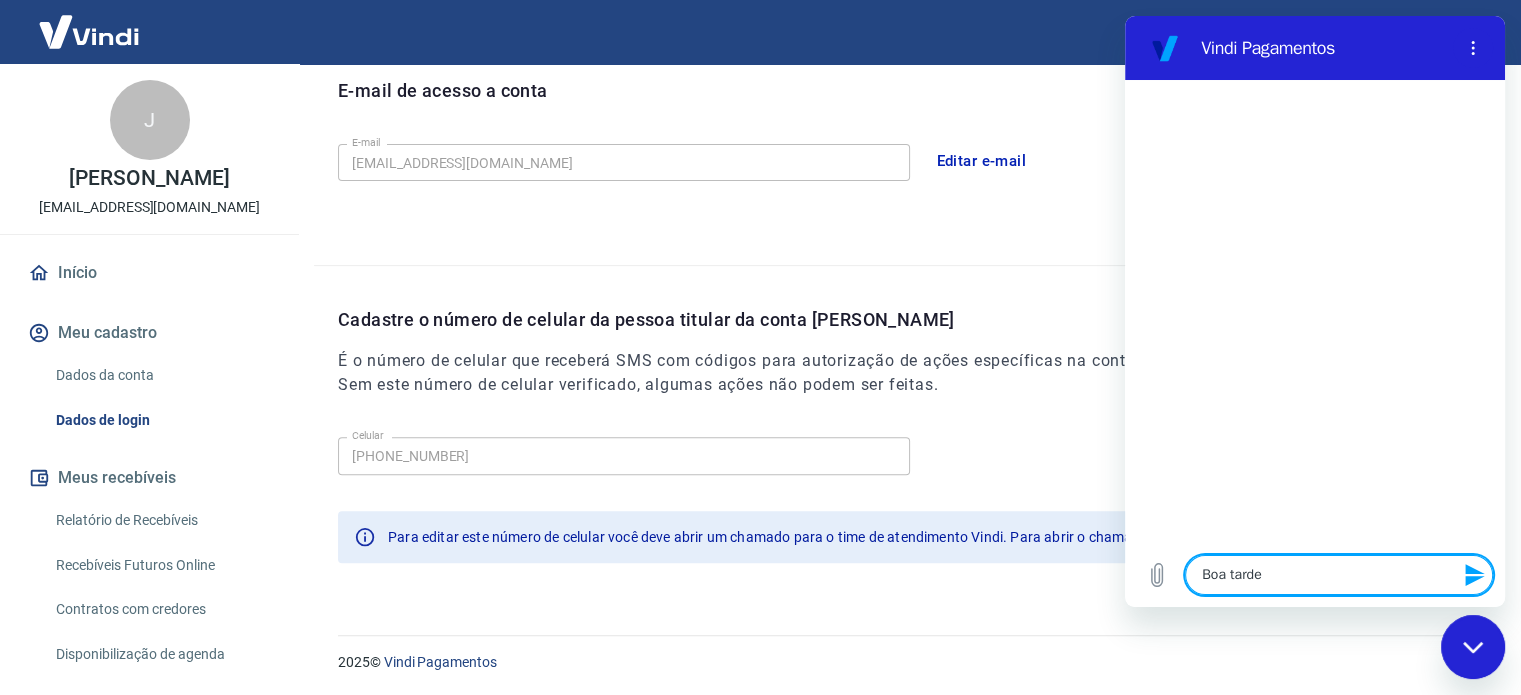 type 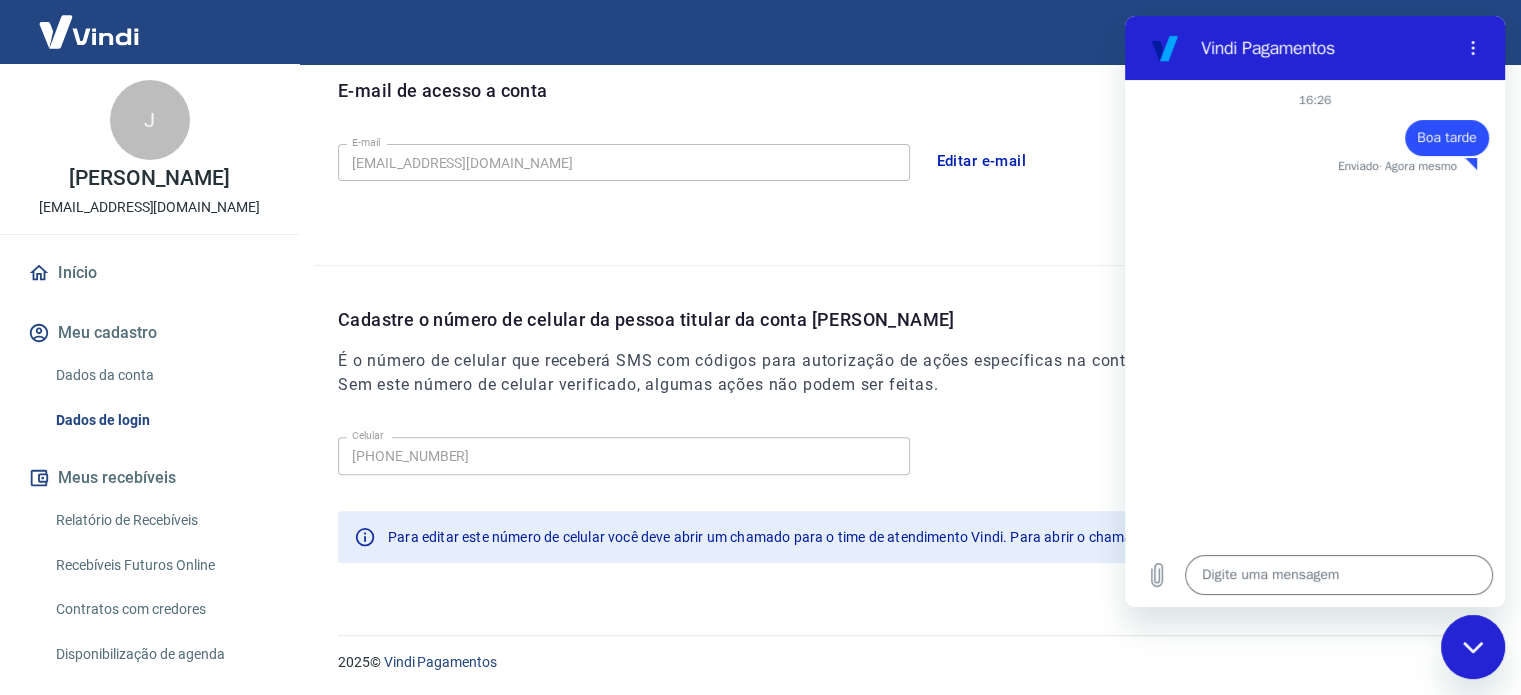 click at bounding box center (1473, 647) 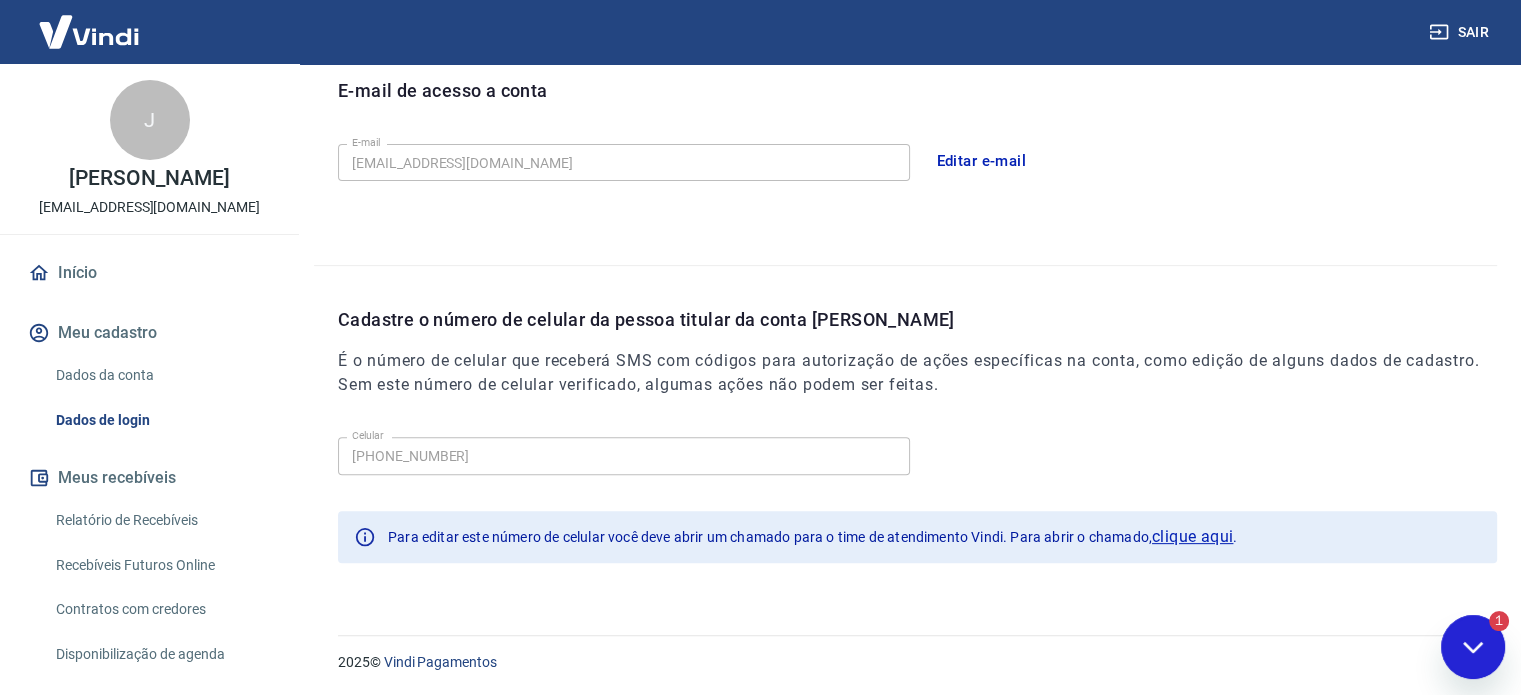 scroll, scrollTop: 0, scrollLeft: 0, axis: both 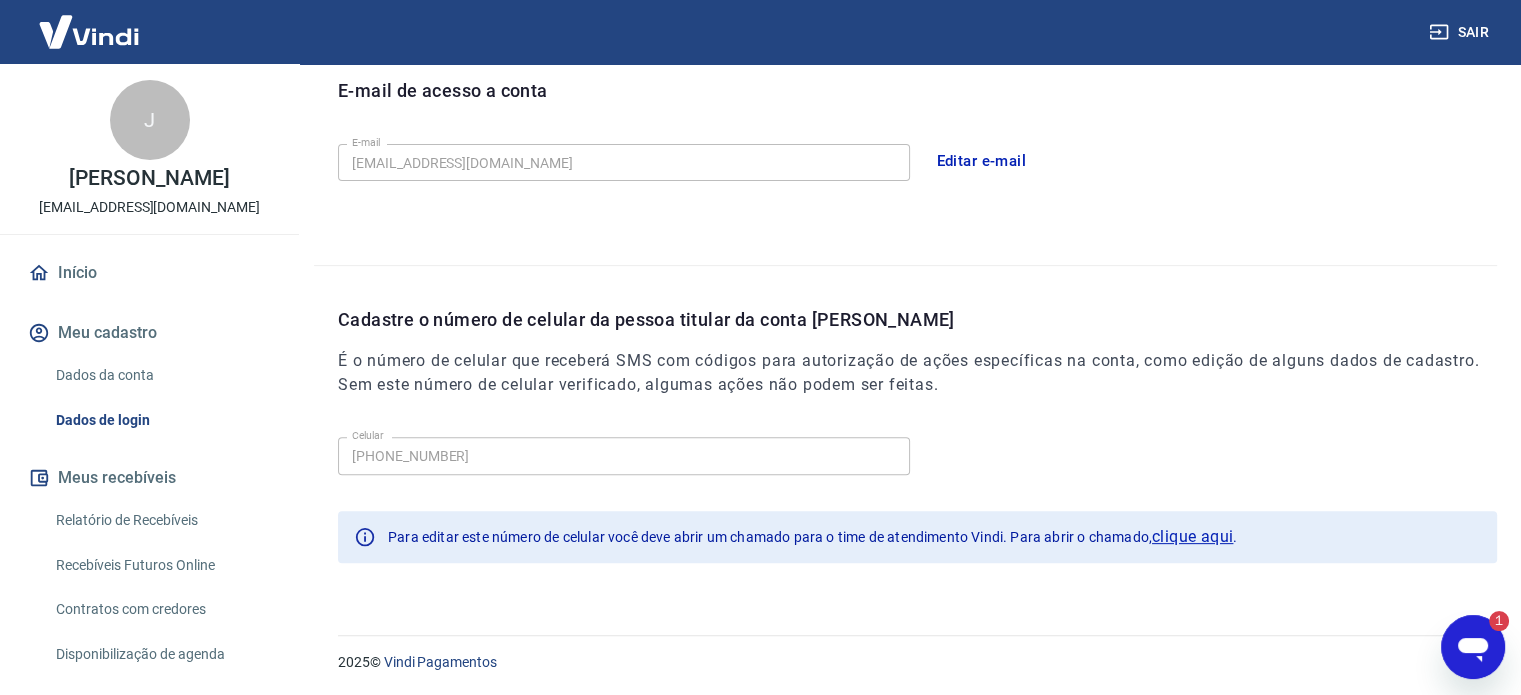 click 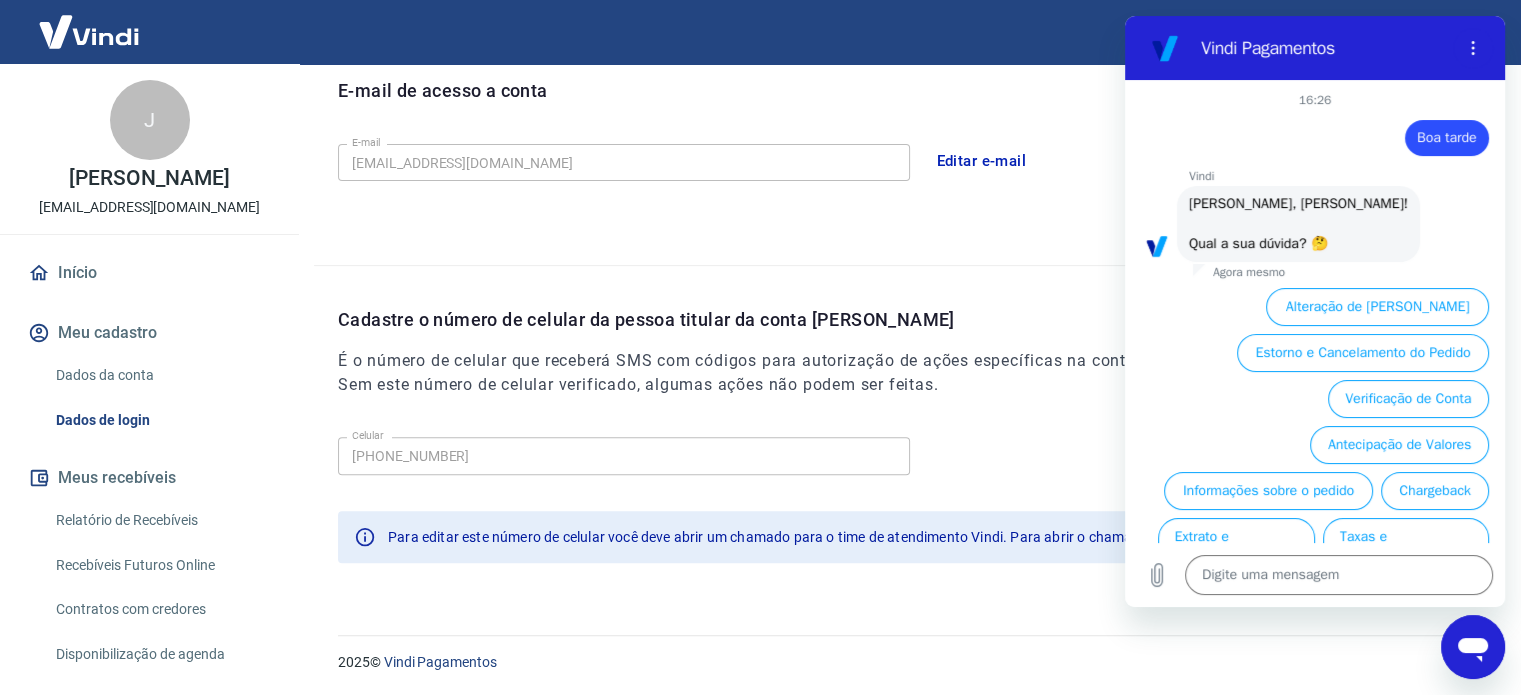 scroll, scrollTop: 0, scrollLeft: 0, axis: both 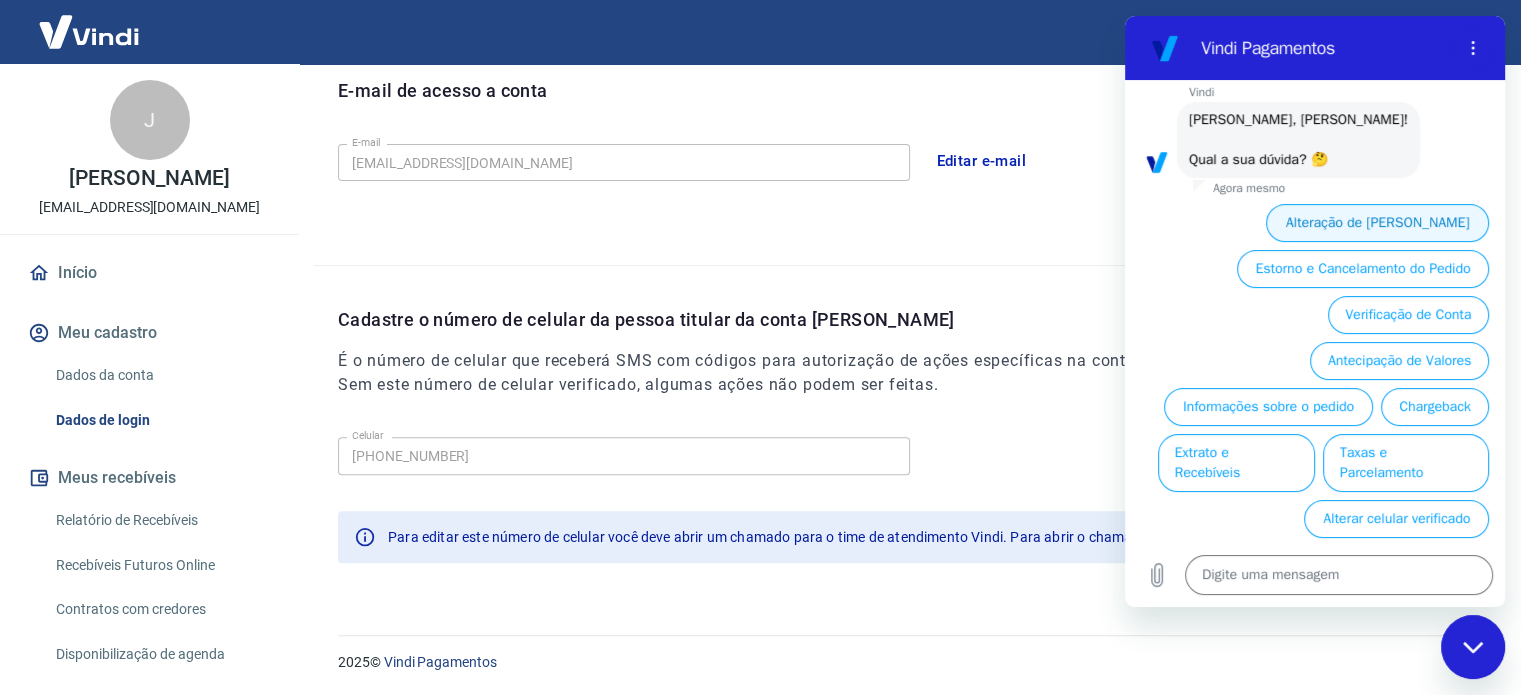 click on "Alteração de Dados Cadastrais" at bounding box center [1377, 223] 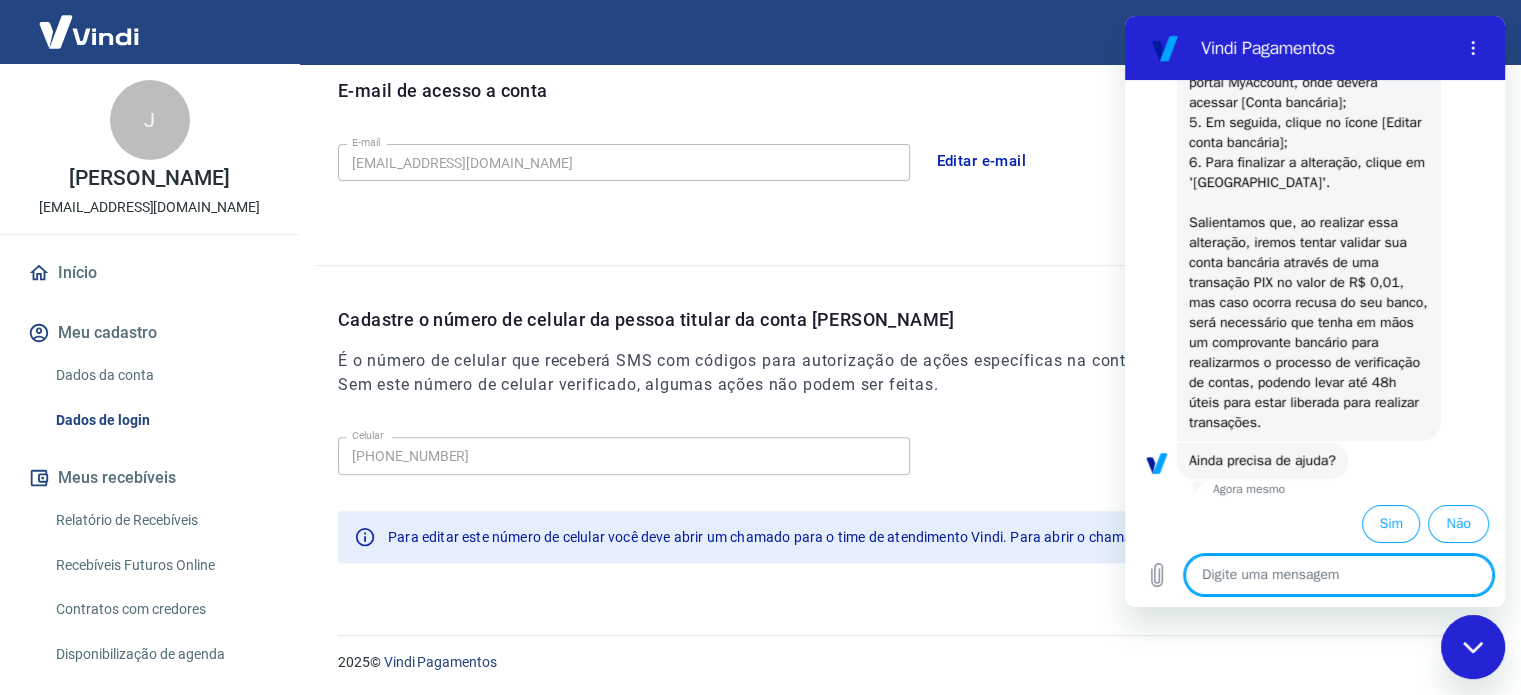 scroll, scrollTop: 479, scrollLeft: 0, axis: vertical 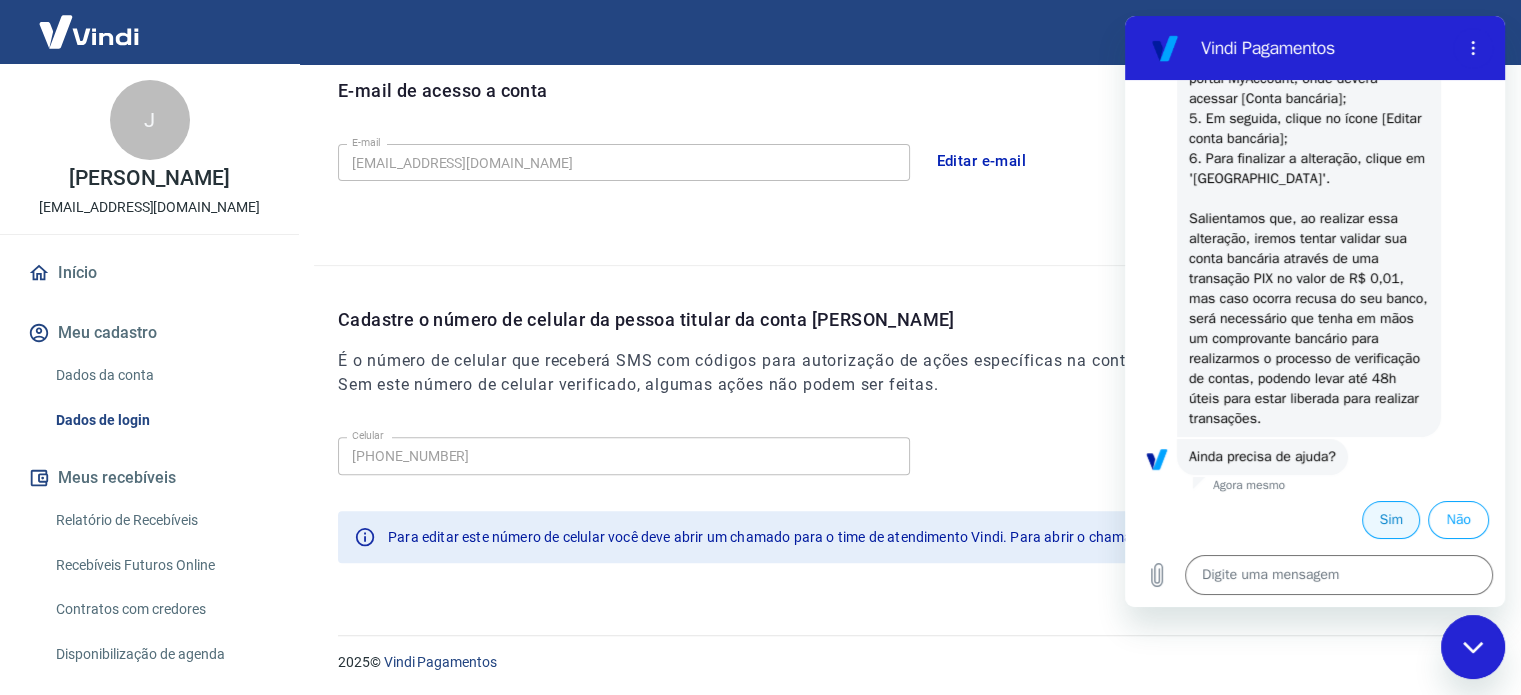 click on "Sim" at bounding box center [1391, 520] 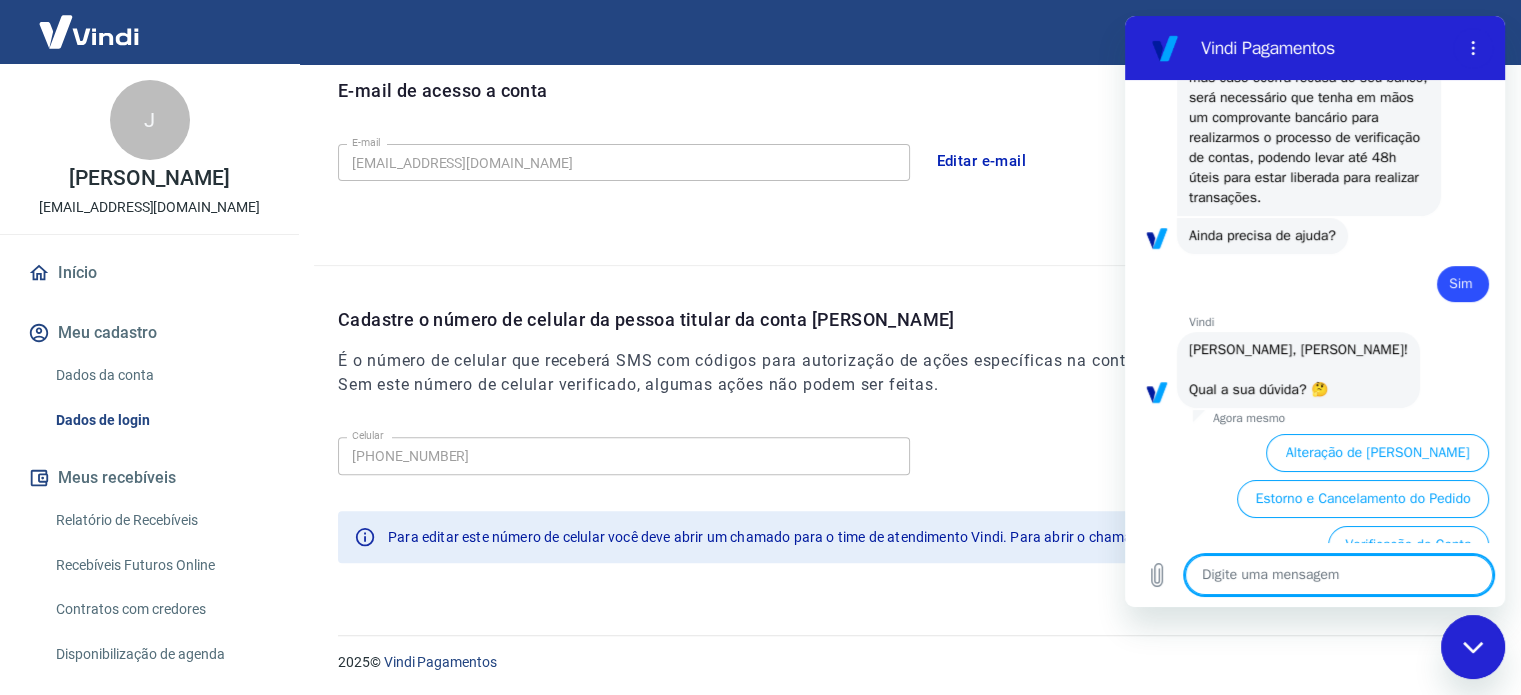 scroll, scrollTop: 952, scrollLeft: 0, axis: vertical 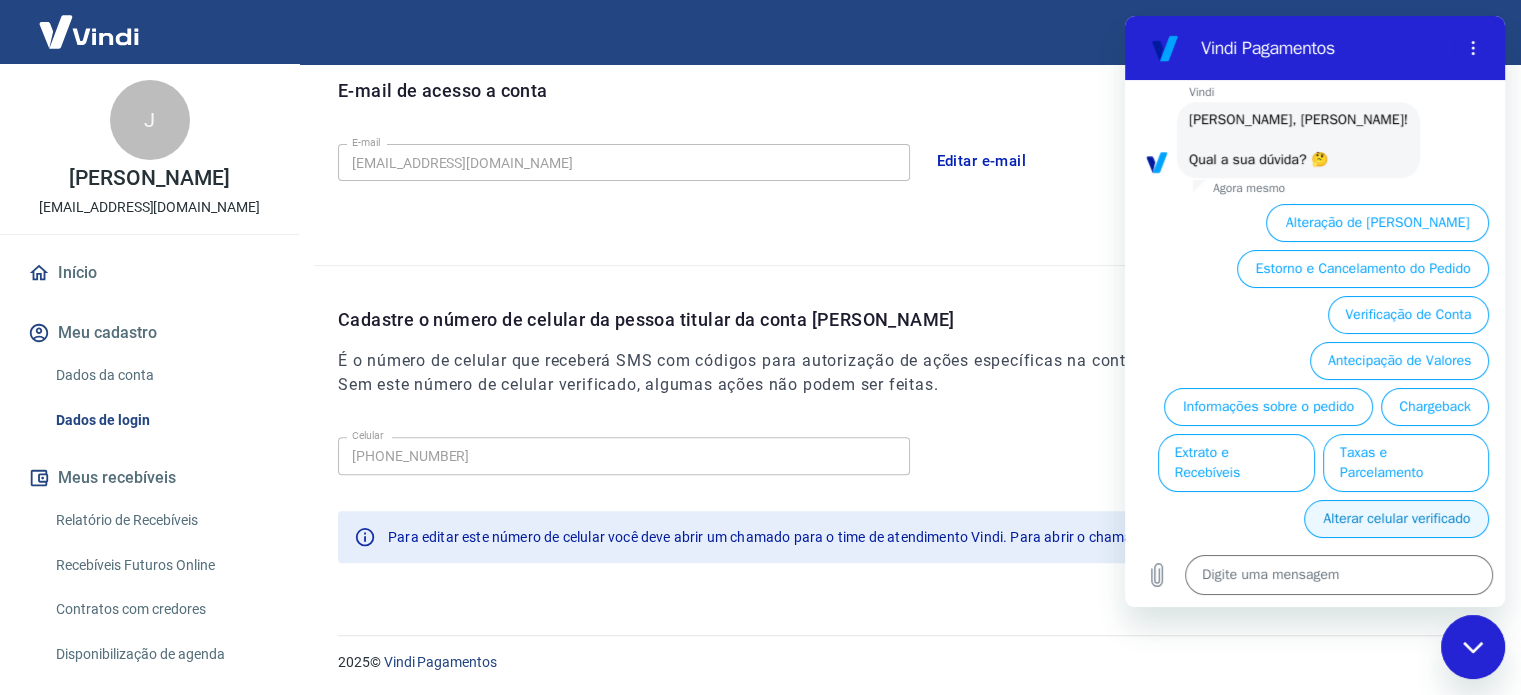 click on "Alterar celular verificado" at bounding box center (1396, 519) 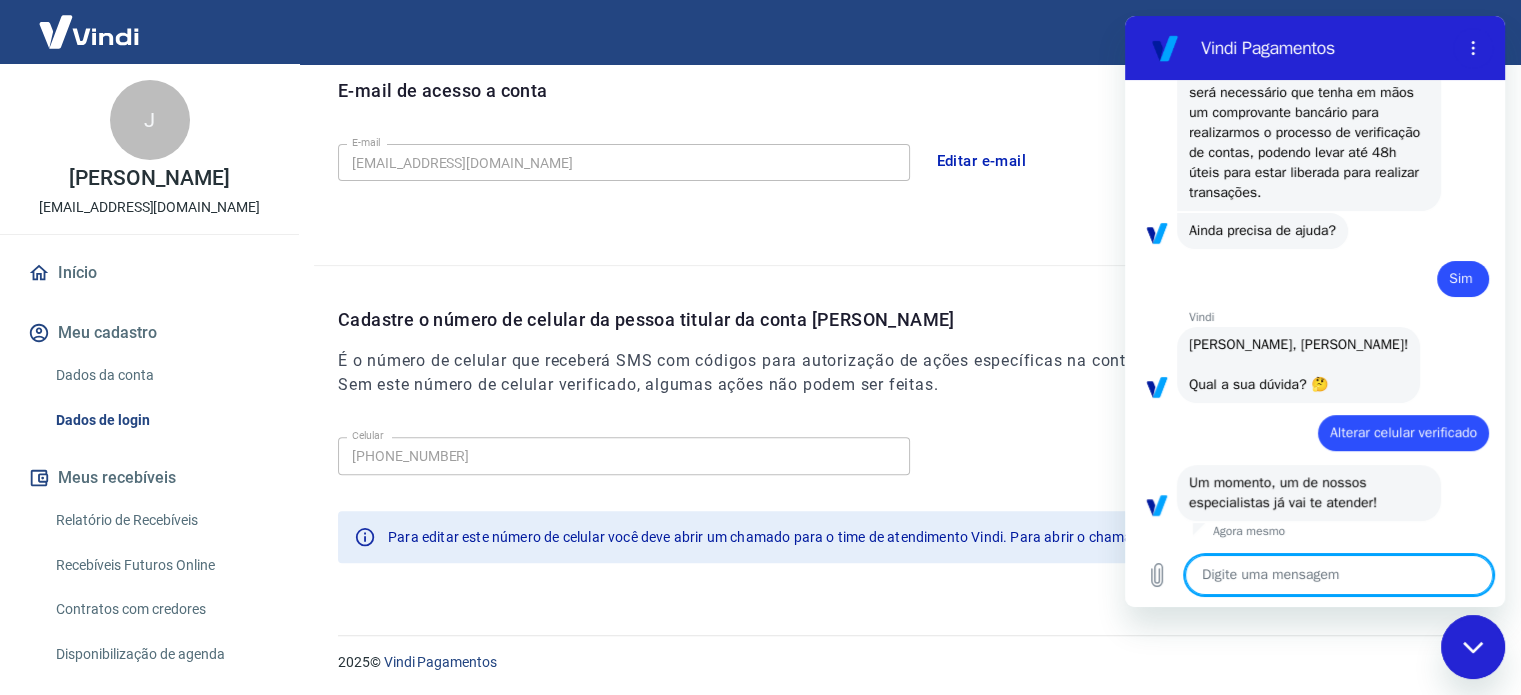 scroll, scrollTop: 795, scrollLeft: 0, axis: vertical 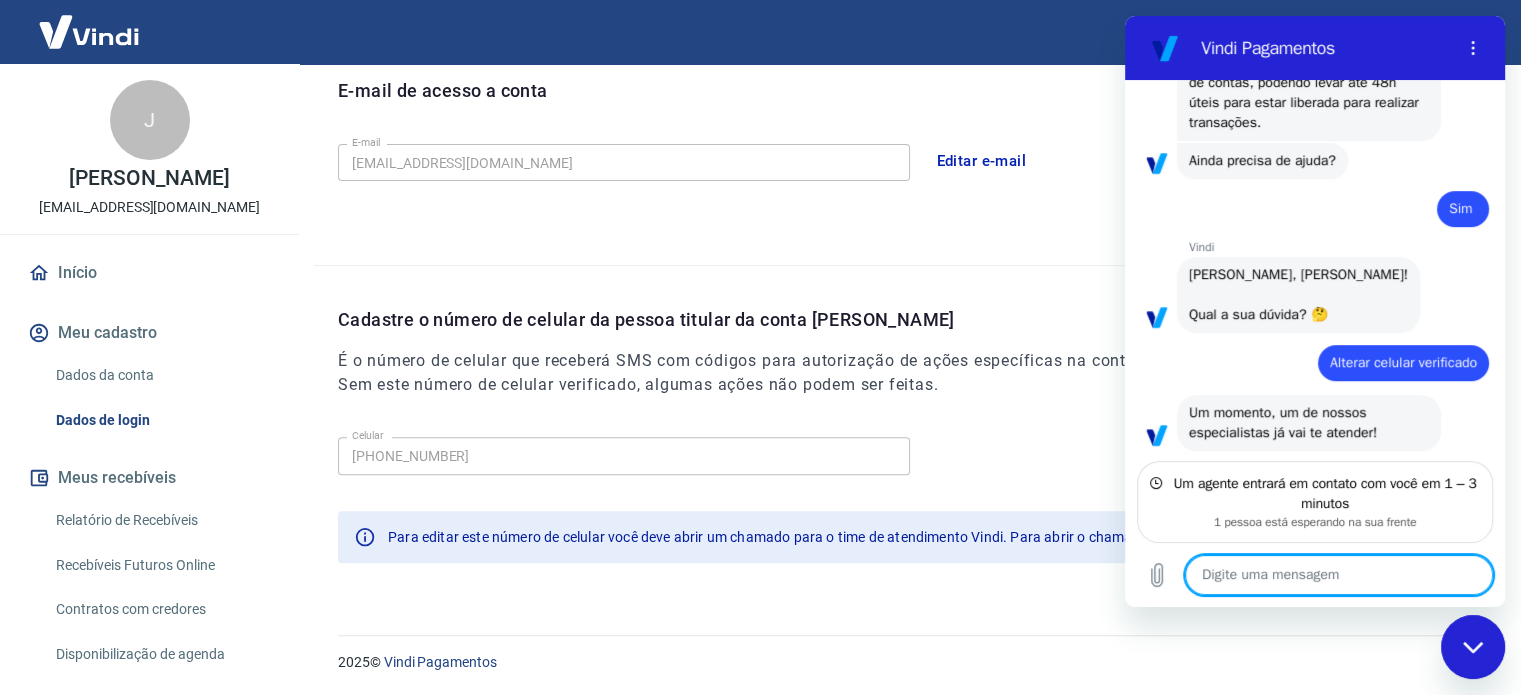 click 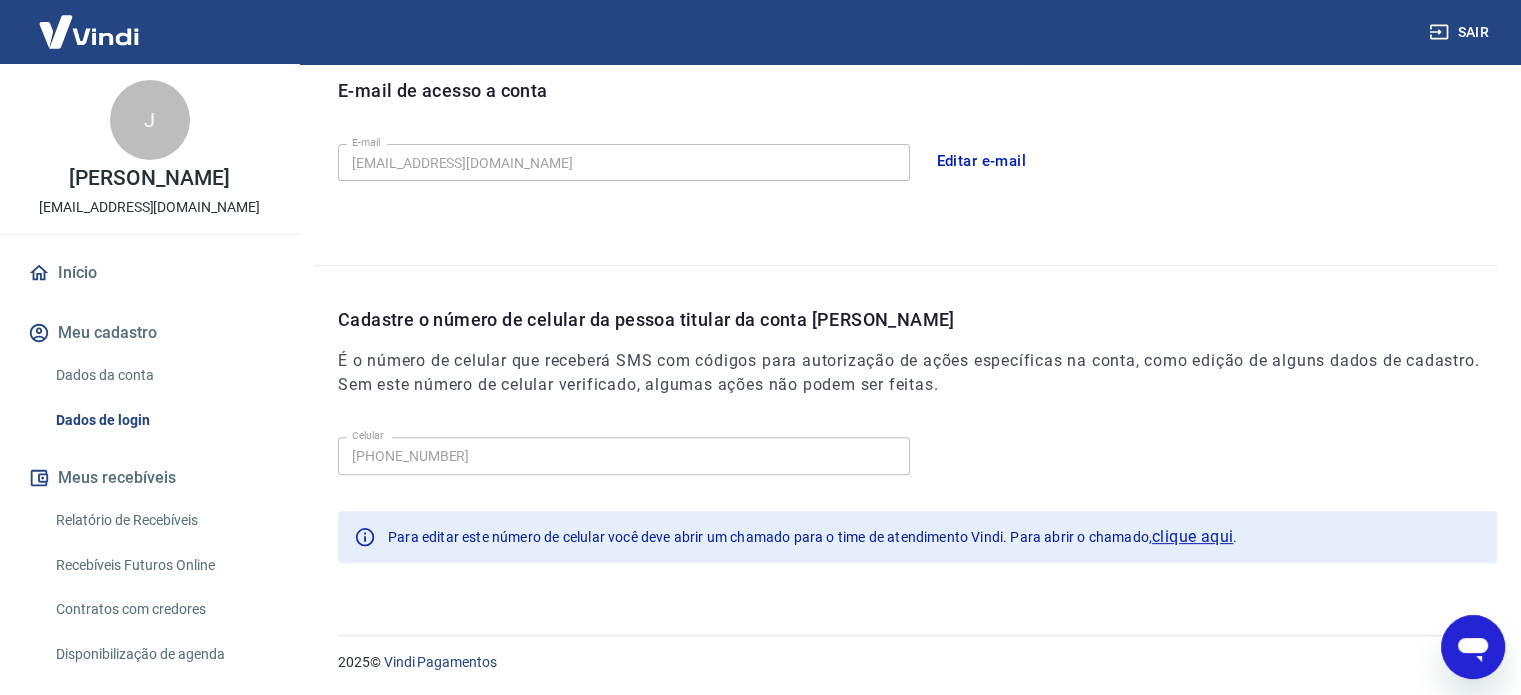 scroll, scrollTop: 952, scrollLeft: 0, axis: vertical 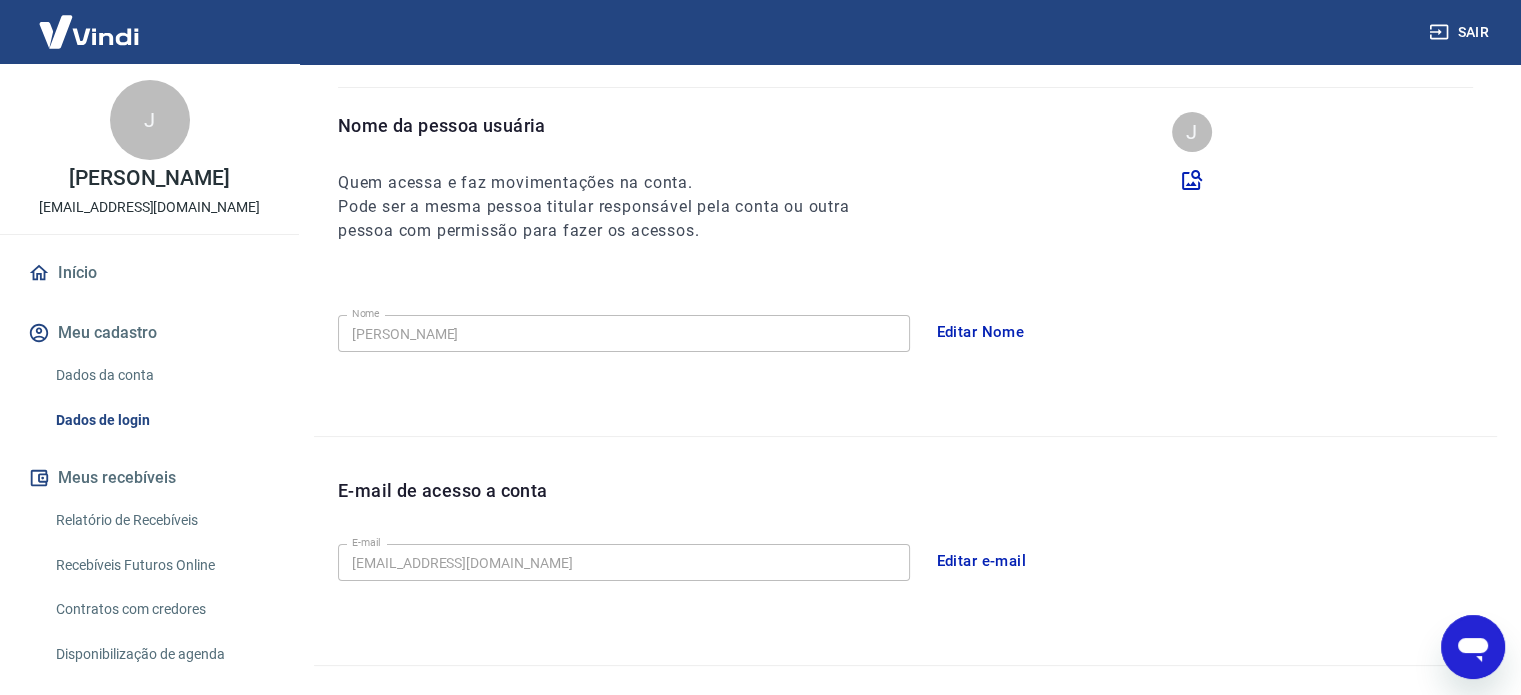type on "x" 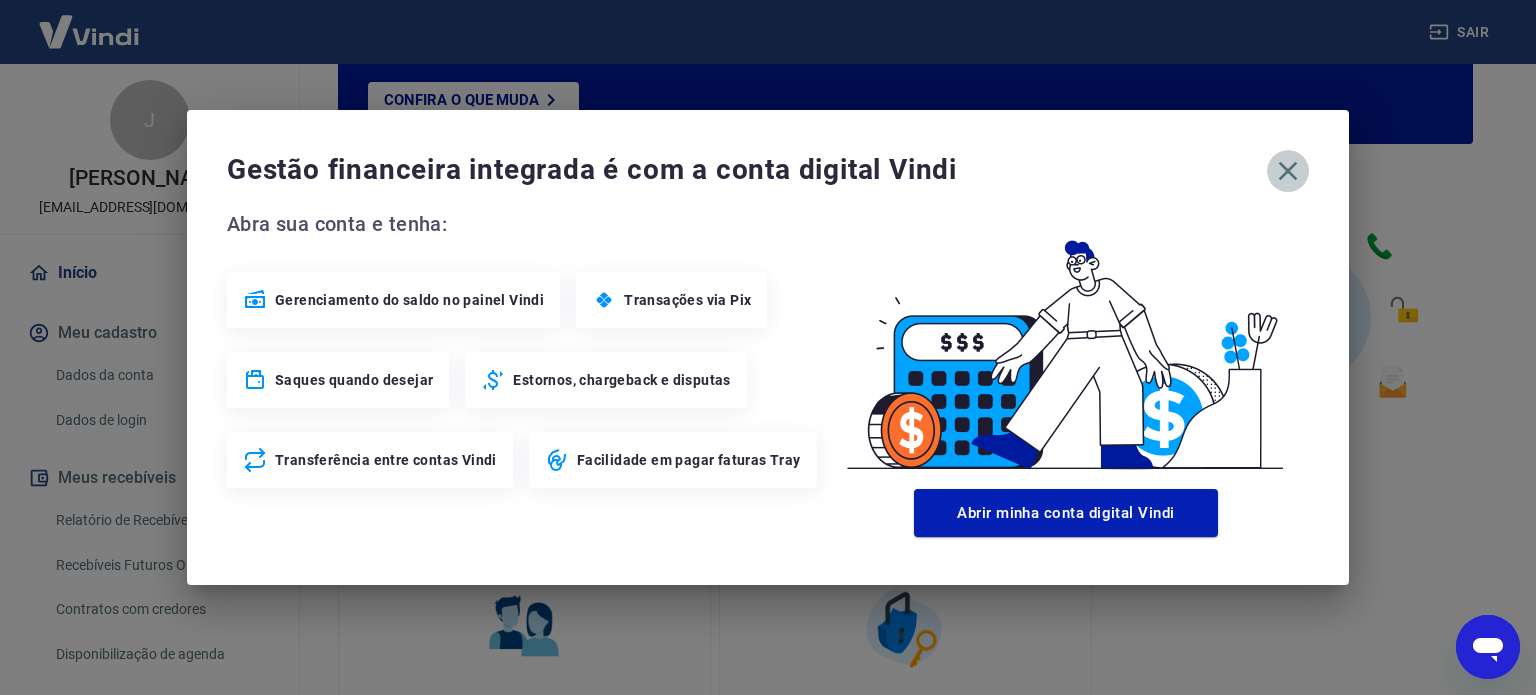 click 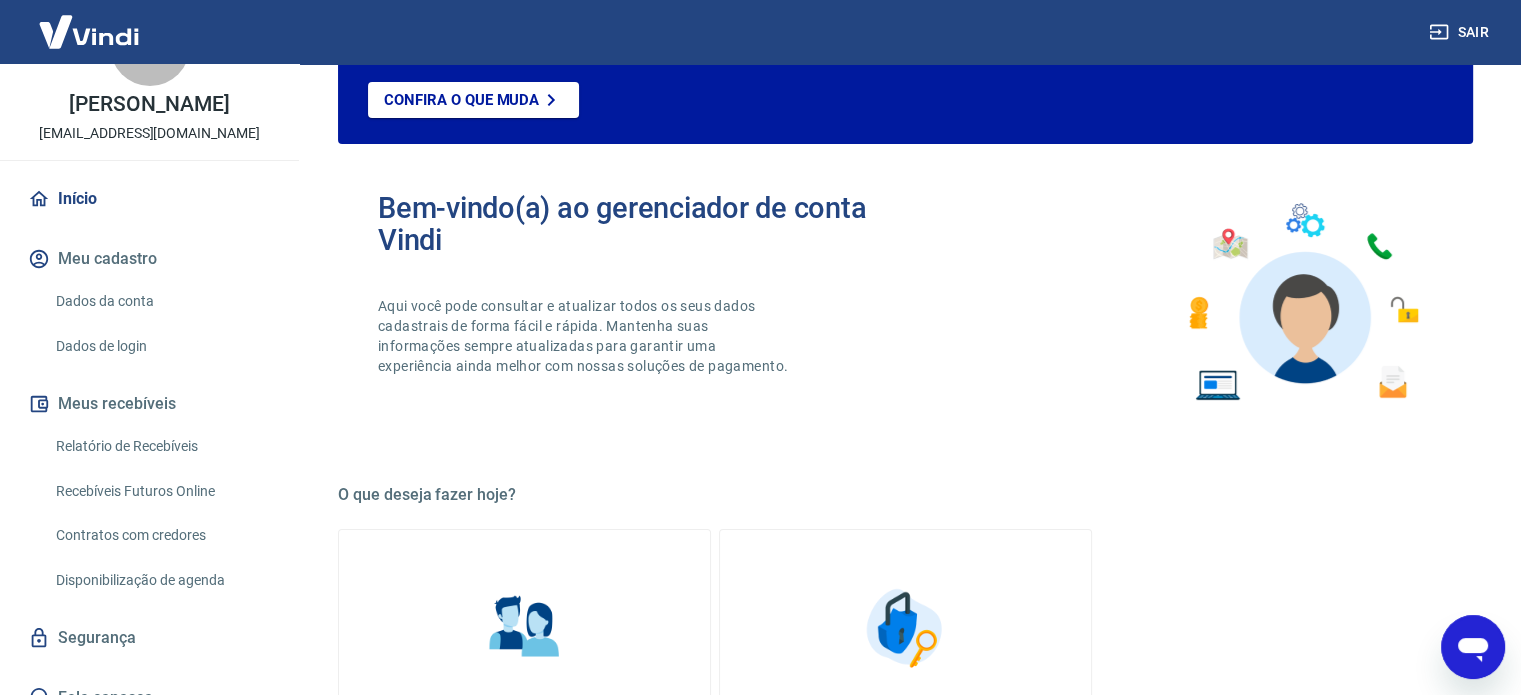 scroll, scrollTop: 0, scrollLeft: 0, axis: both 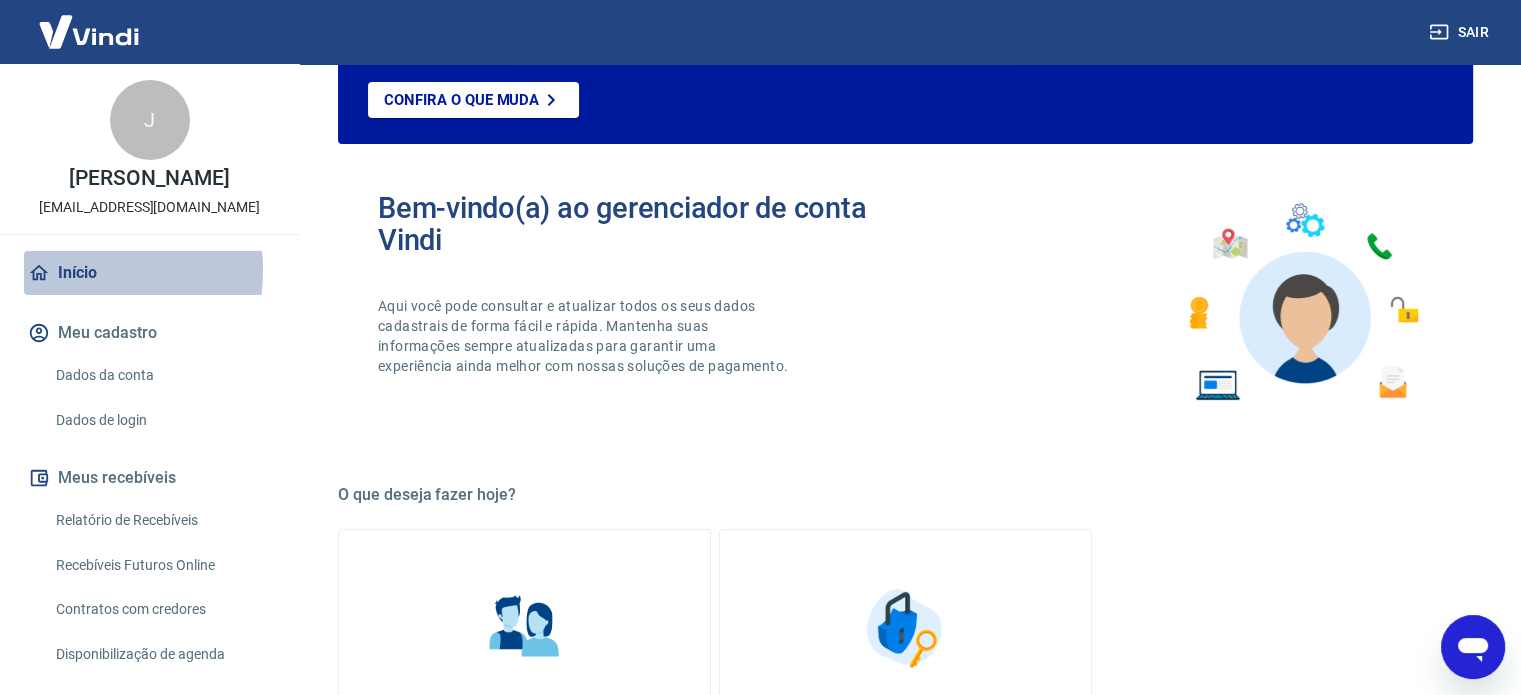 click on "Início" at bounding box center [149, 273] 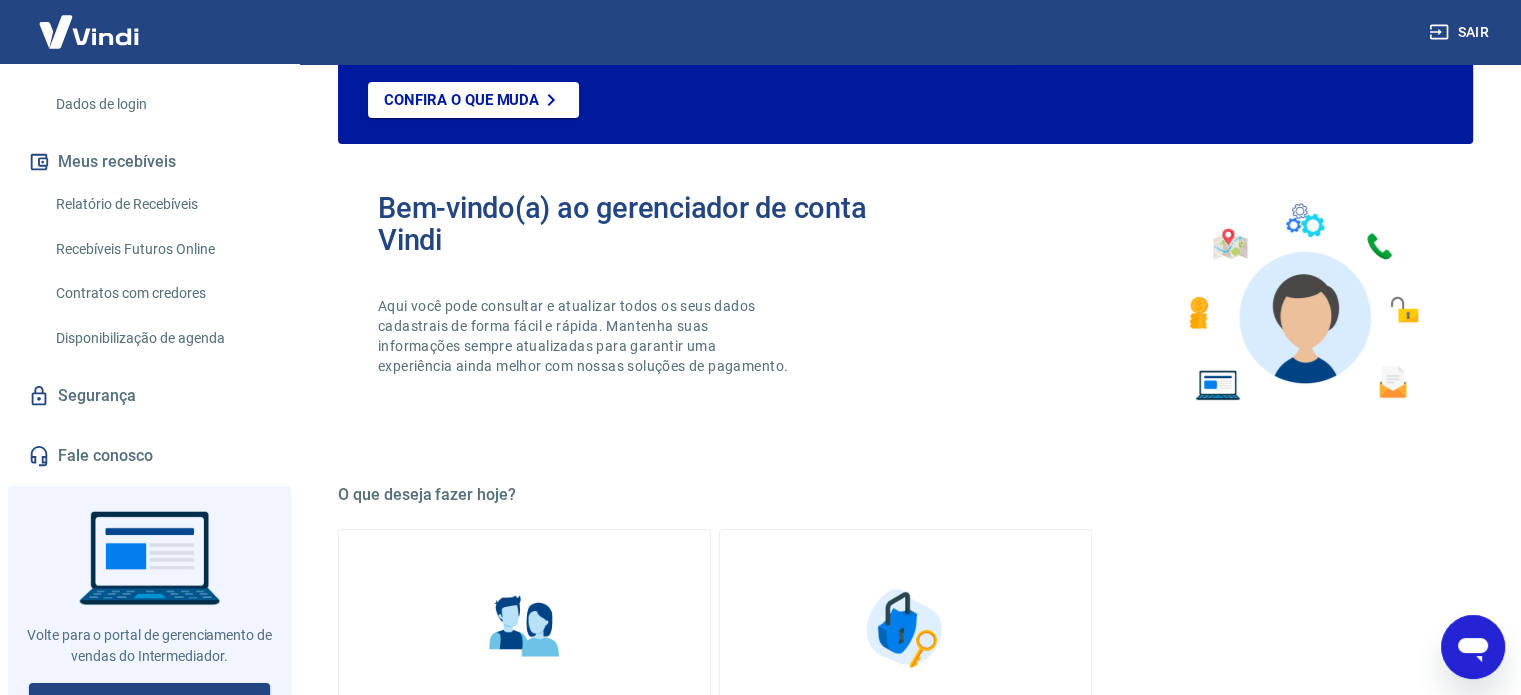 scroll, scrollTop: 340, scrollLeft: 0, axis: vertical 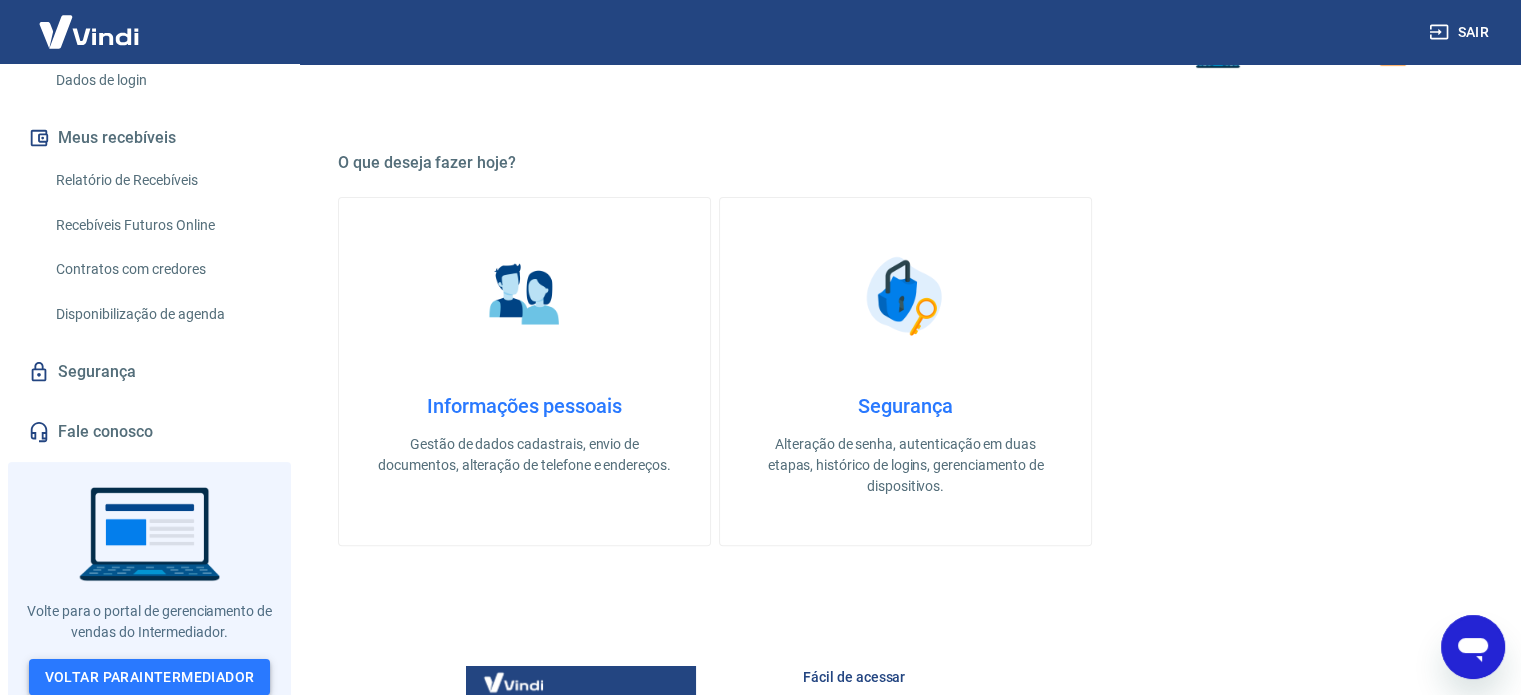 click on "Voltar para  Intermediador" at bounding box center [150, 677] 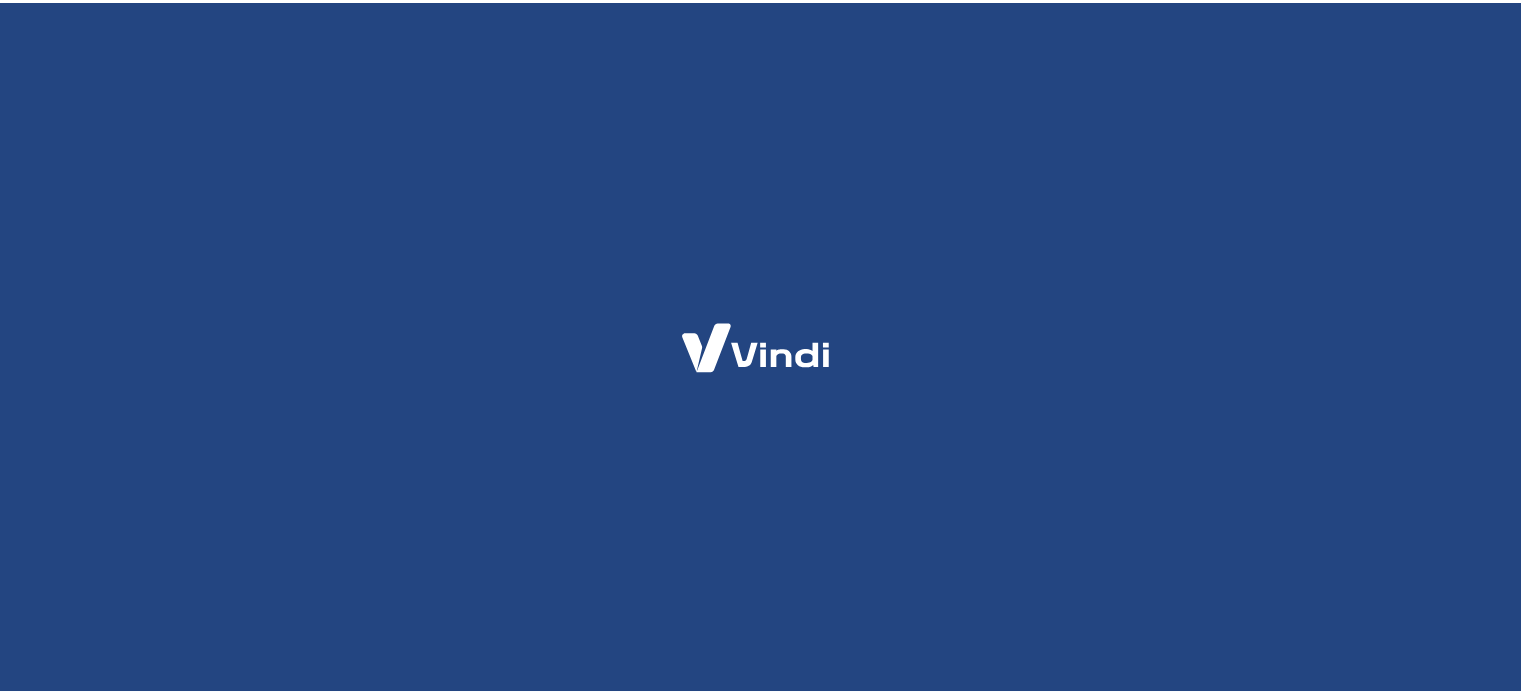 scroll, scrollTop: 0, scrollLeft: 0, axis: both 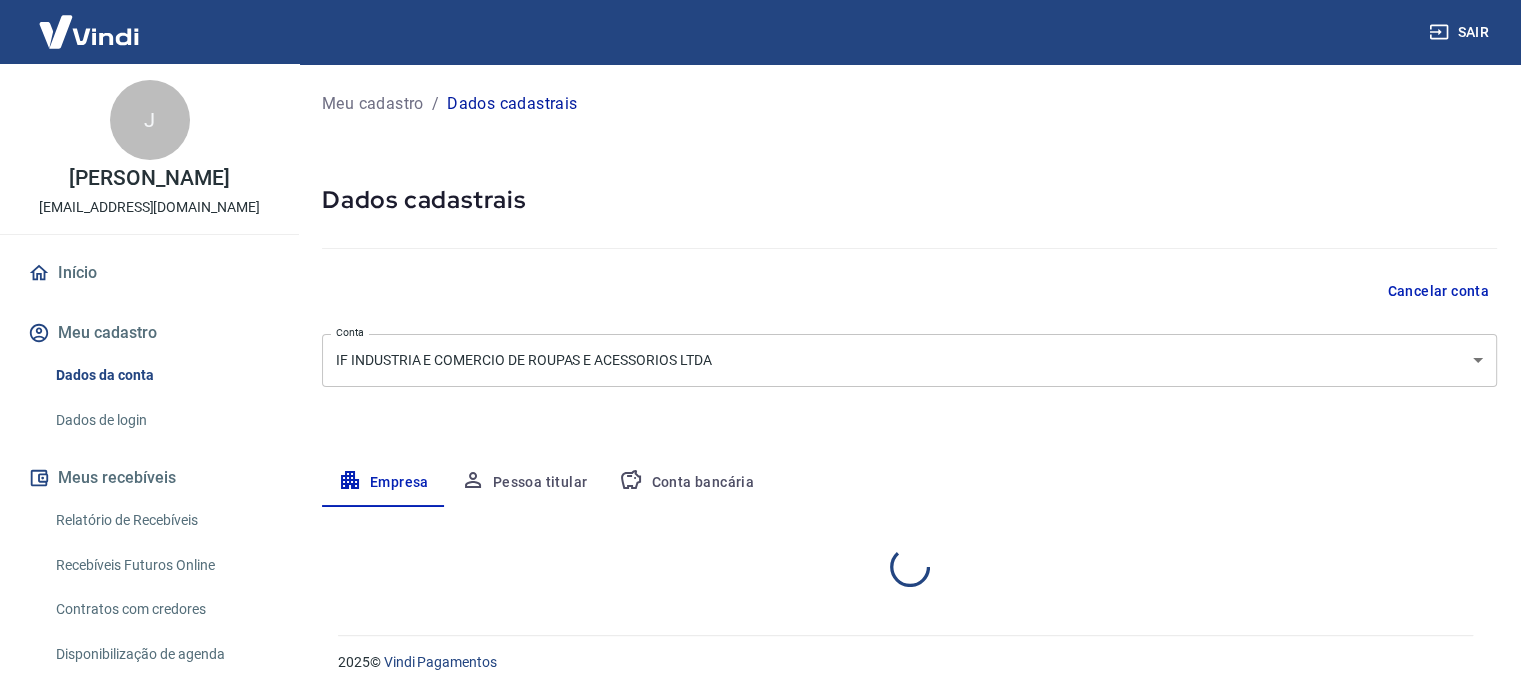 select on "SC" 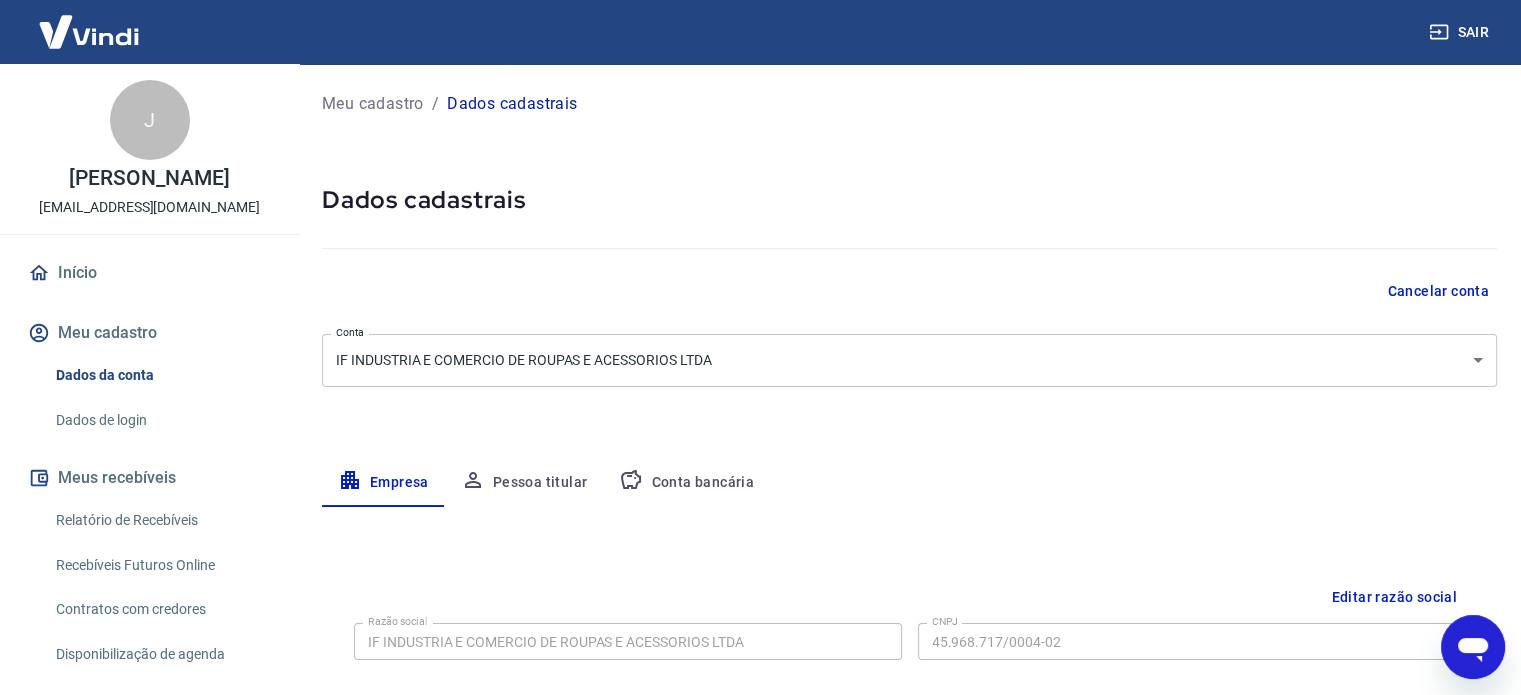 scroll, scrollTop: 0, scrollLeft: 0, axis: both 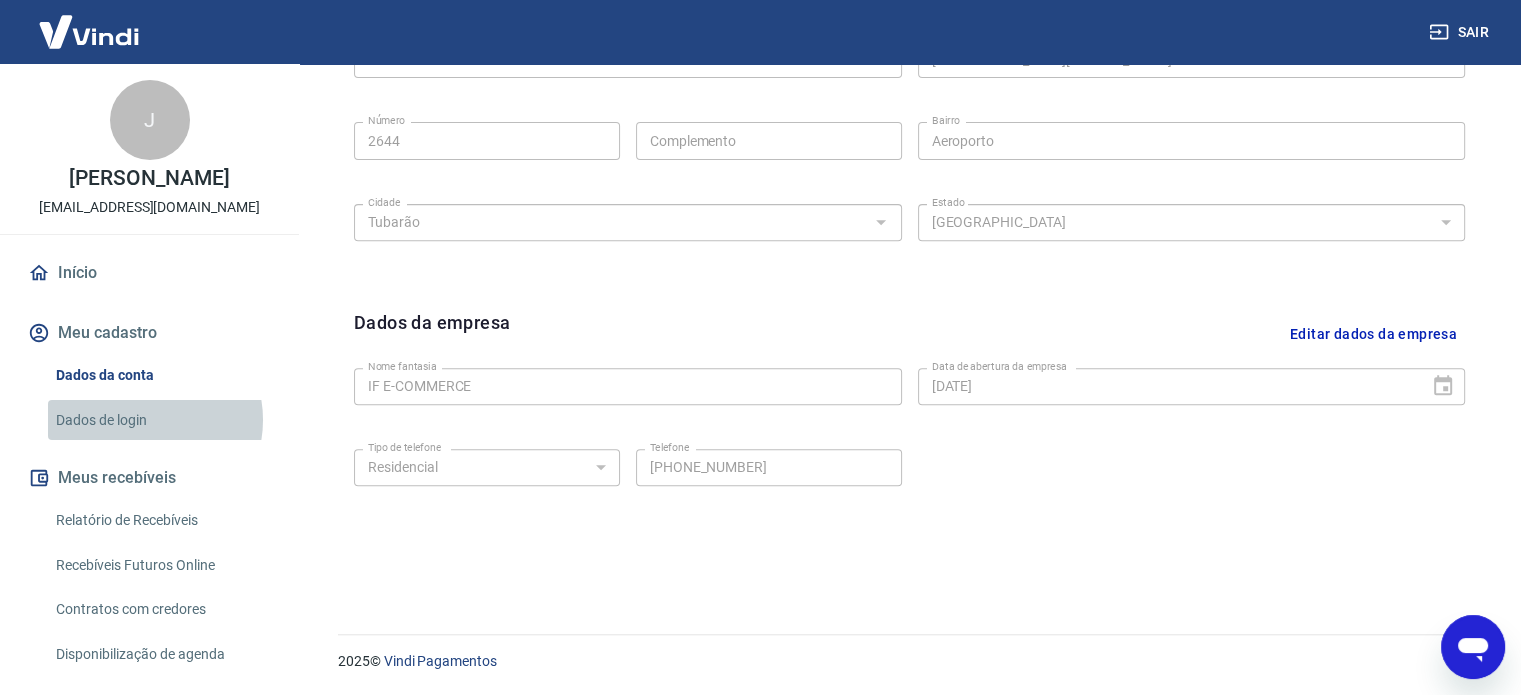 click on "Dados de login" at bounding box center [161, 420] 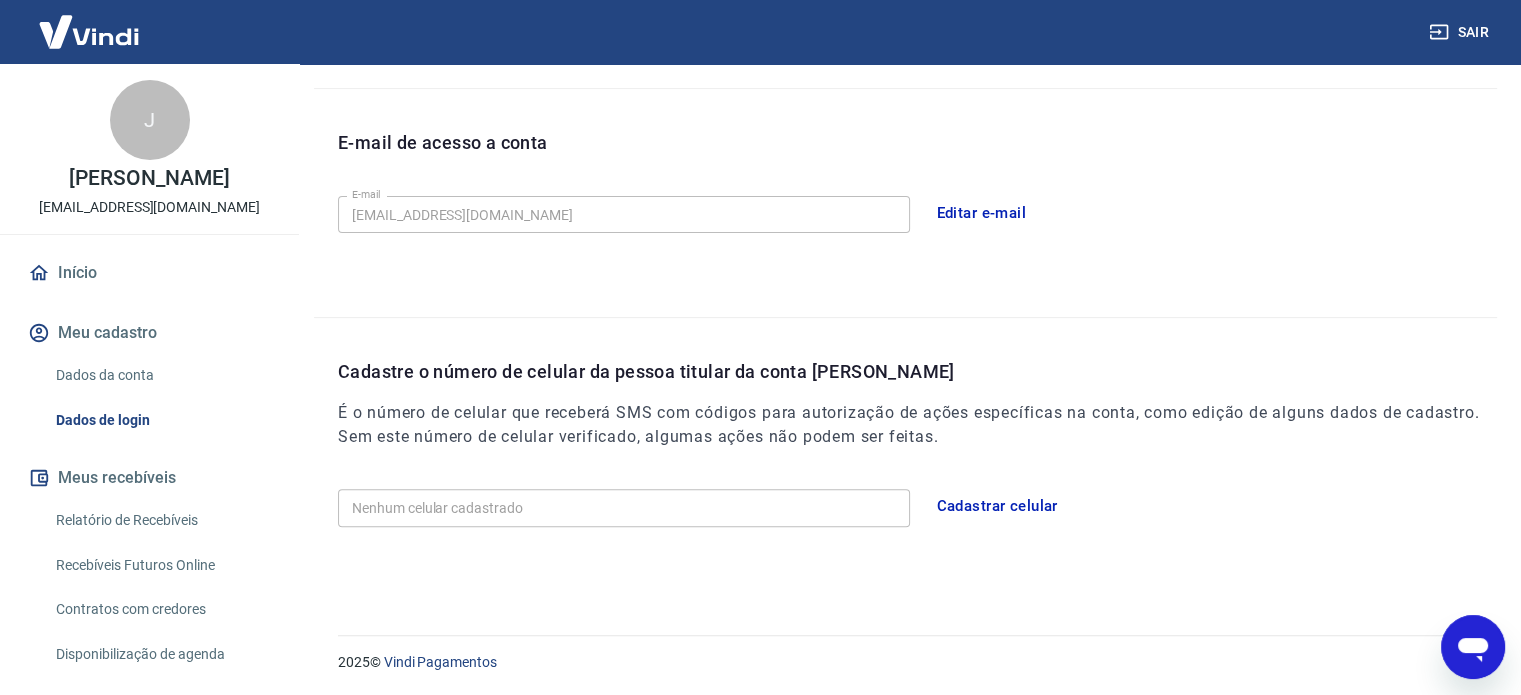 scroll, scrollTop: 516, scrollLeft: 0, axis: vertical 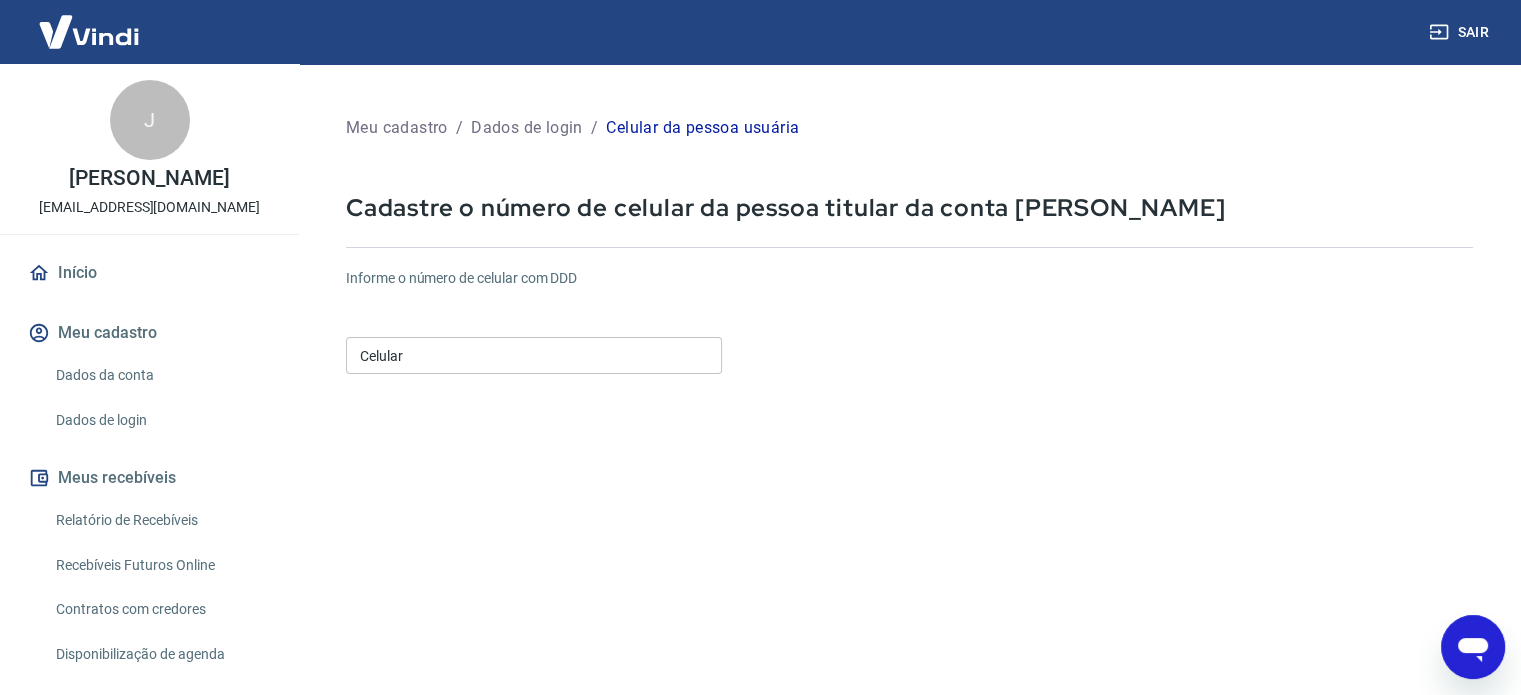 click on "Celular" at bounding box center (534, 355) 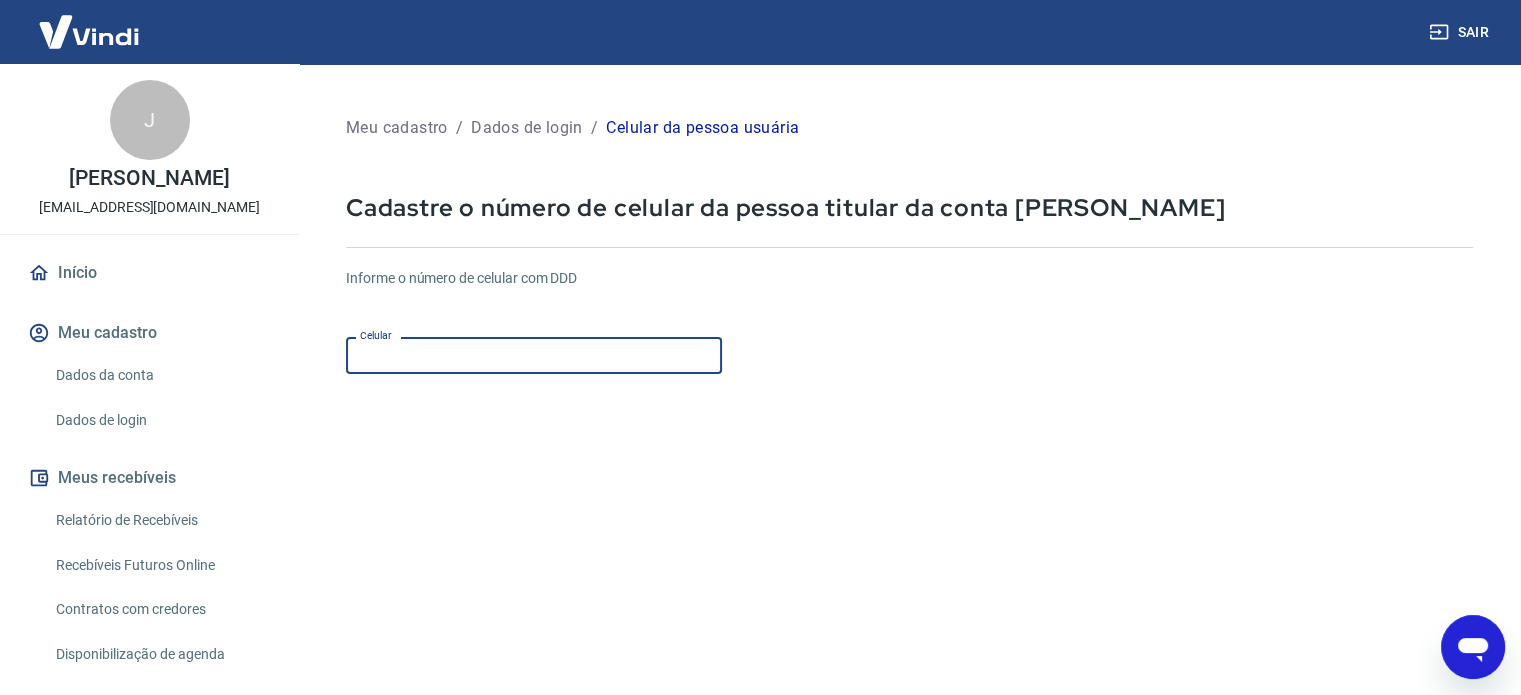 type on "[PHONE_NUMBER]" 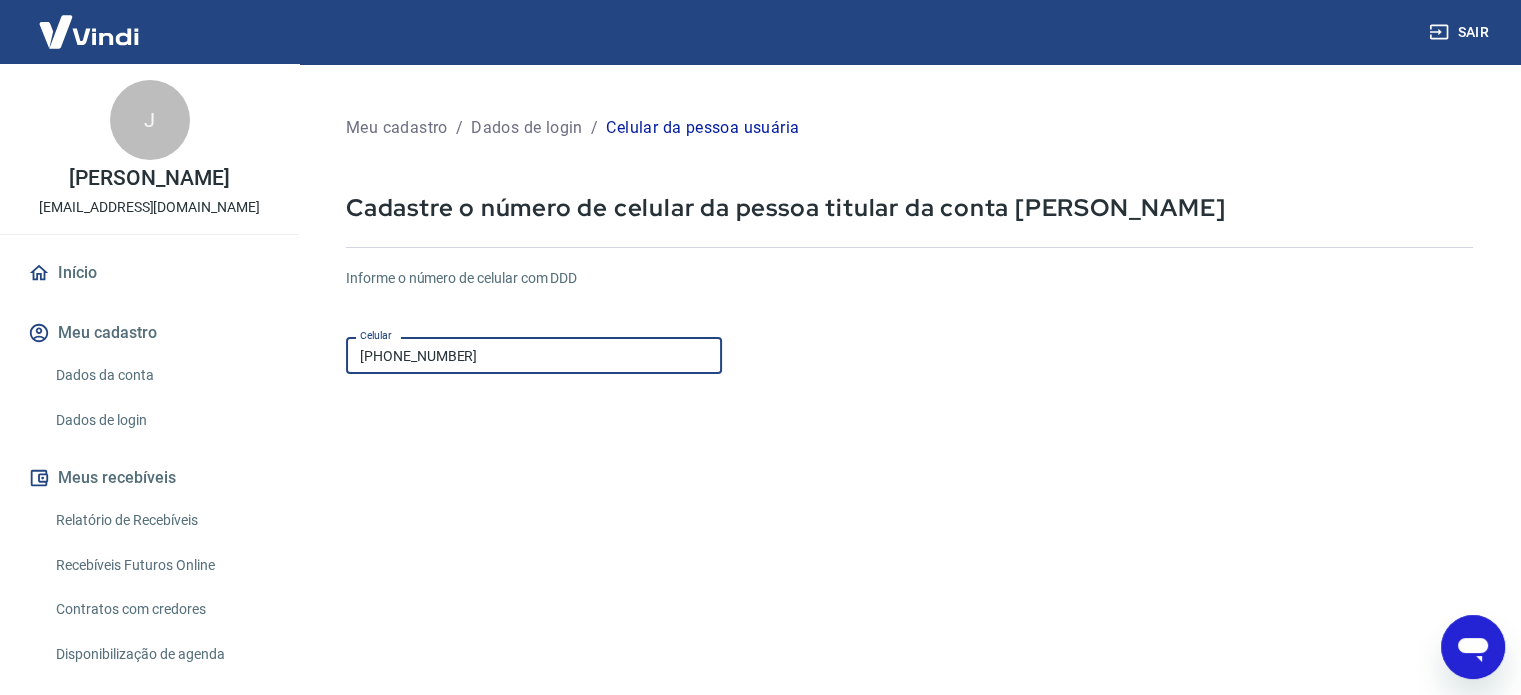 click at bounding box center [1473, 647] 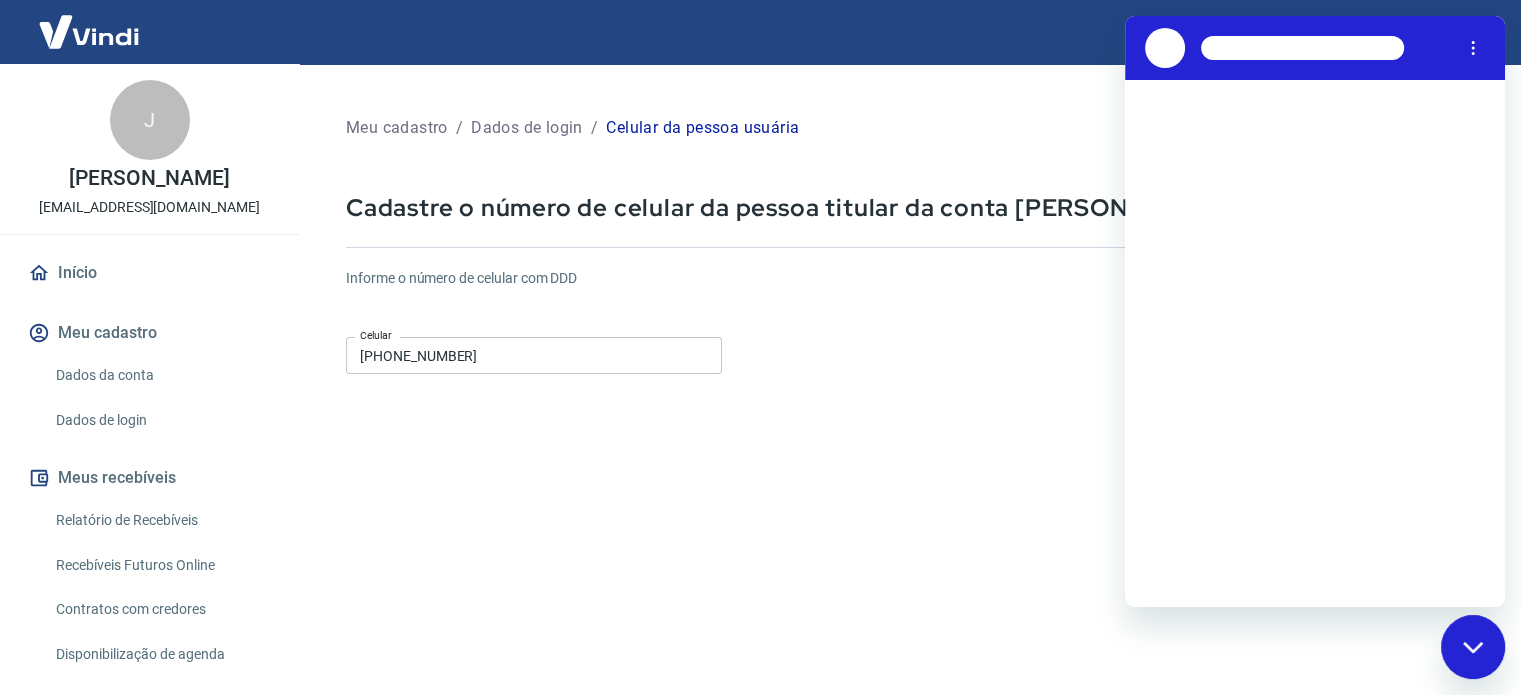 scroll, scrollTop: 0, scrollLeft: 0, axis: both 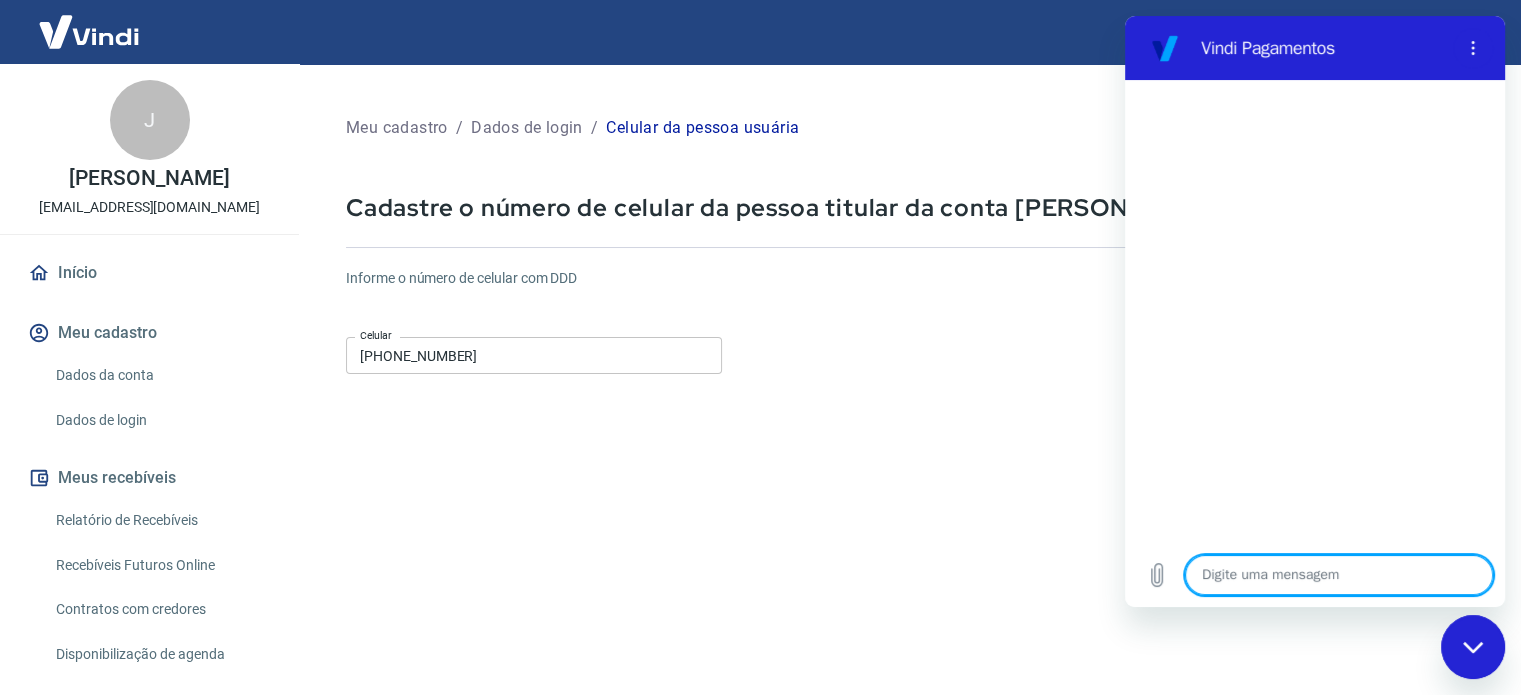 type on "x" 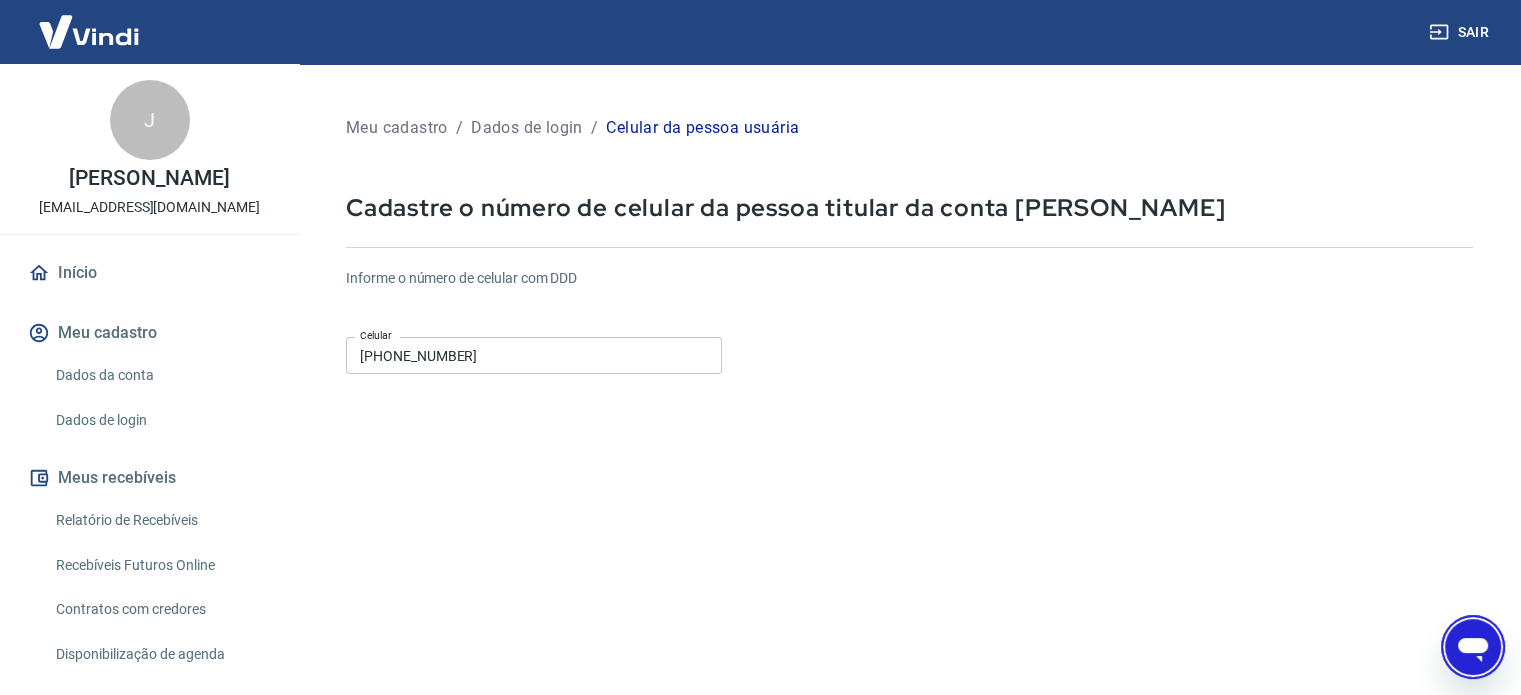 type 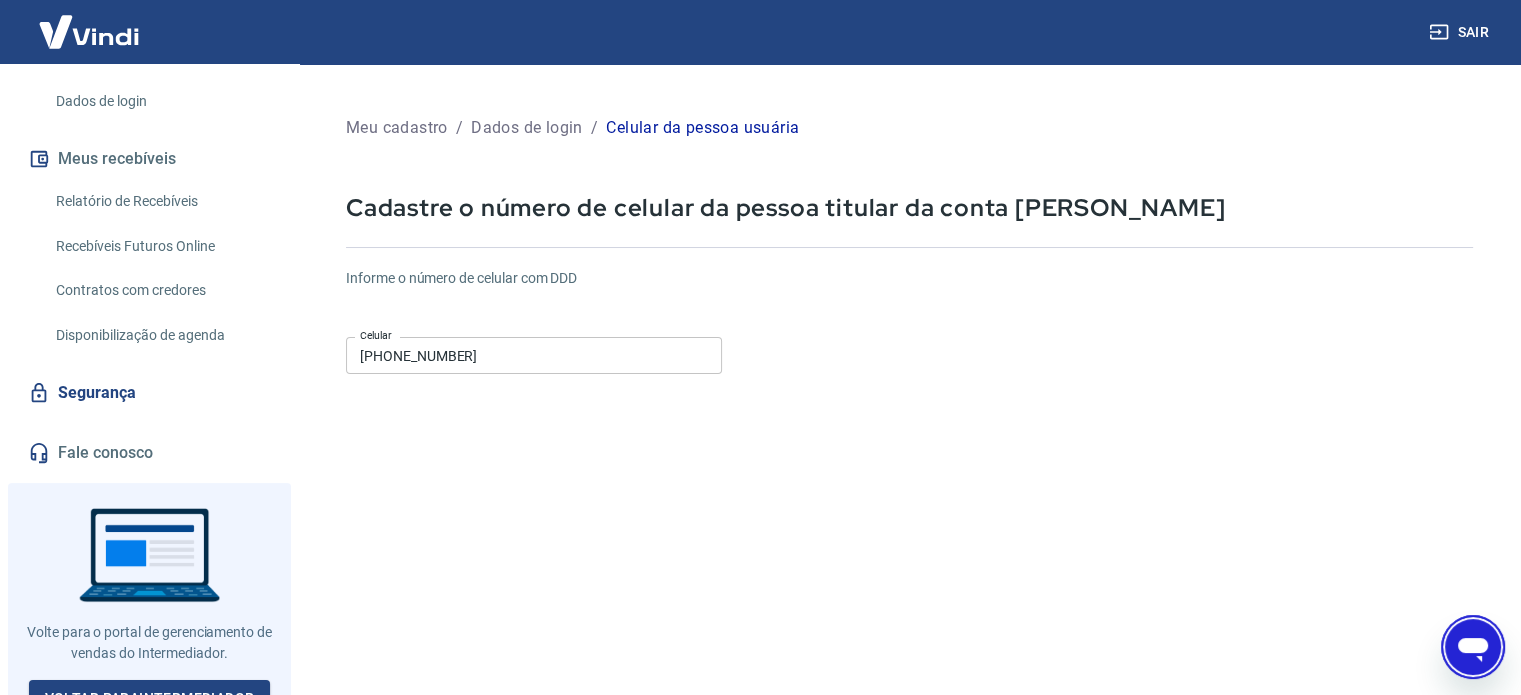 scroll, scrollTop: 340, scrollLeft: 0, axis: vertical 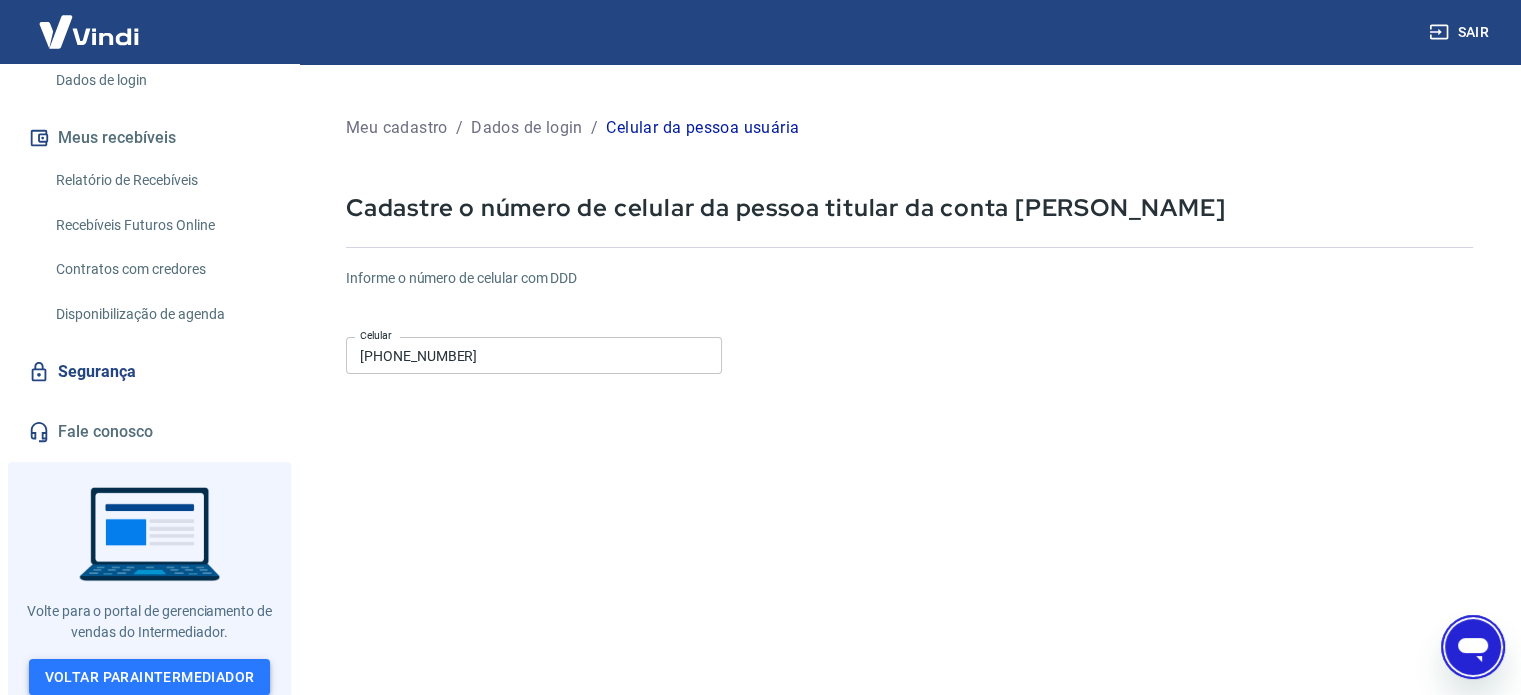 click on "Voltar para  Intermediador" at bounding box center (150, 677) 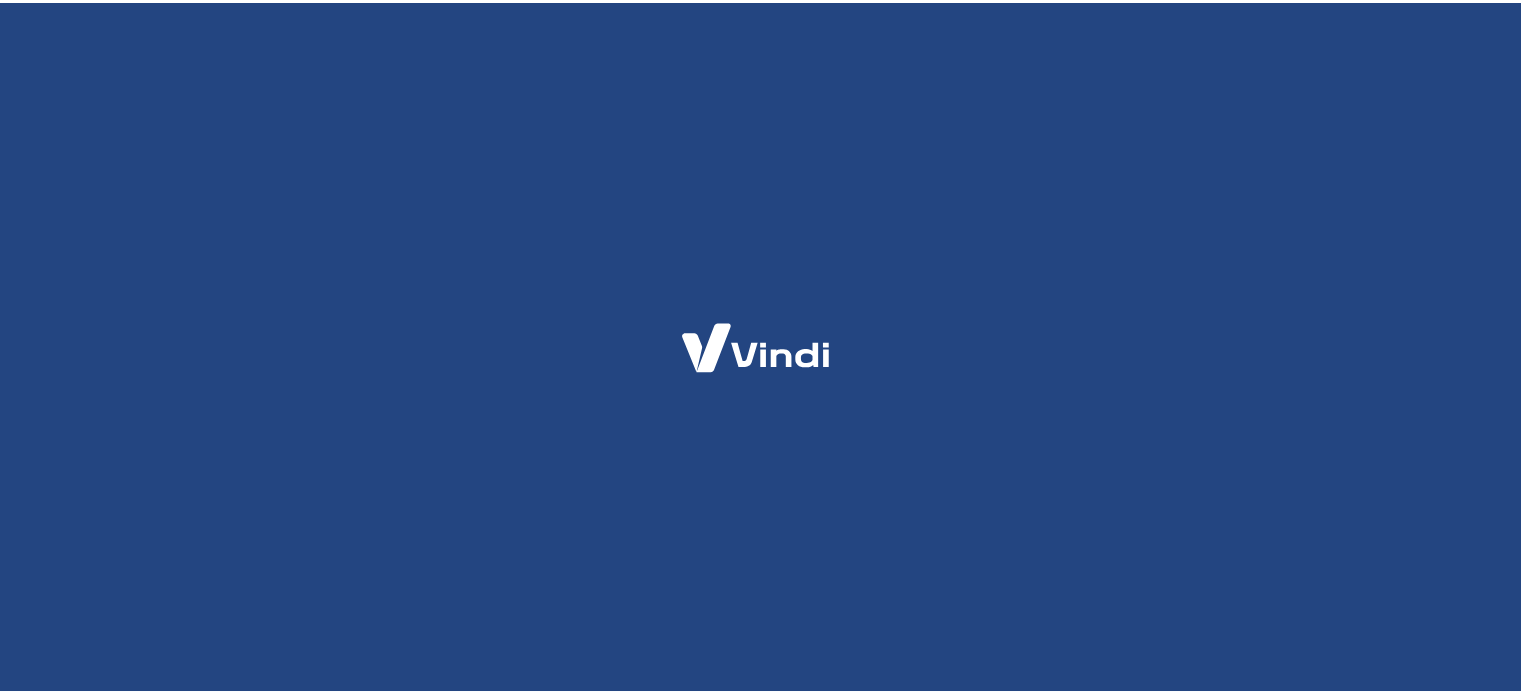 scroll, scrollTop: 0, scrollLeft: 0, axis: both 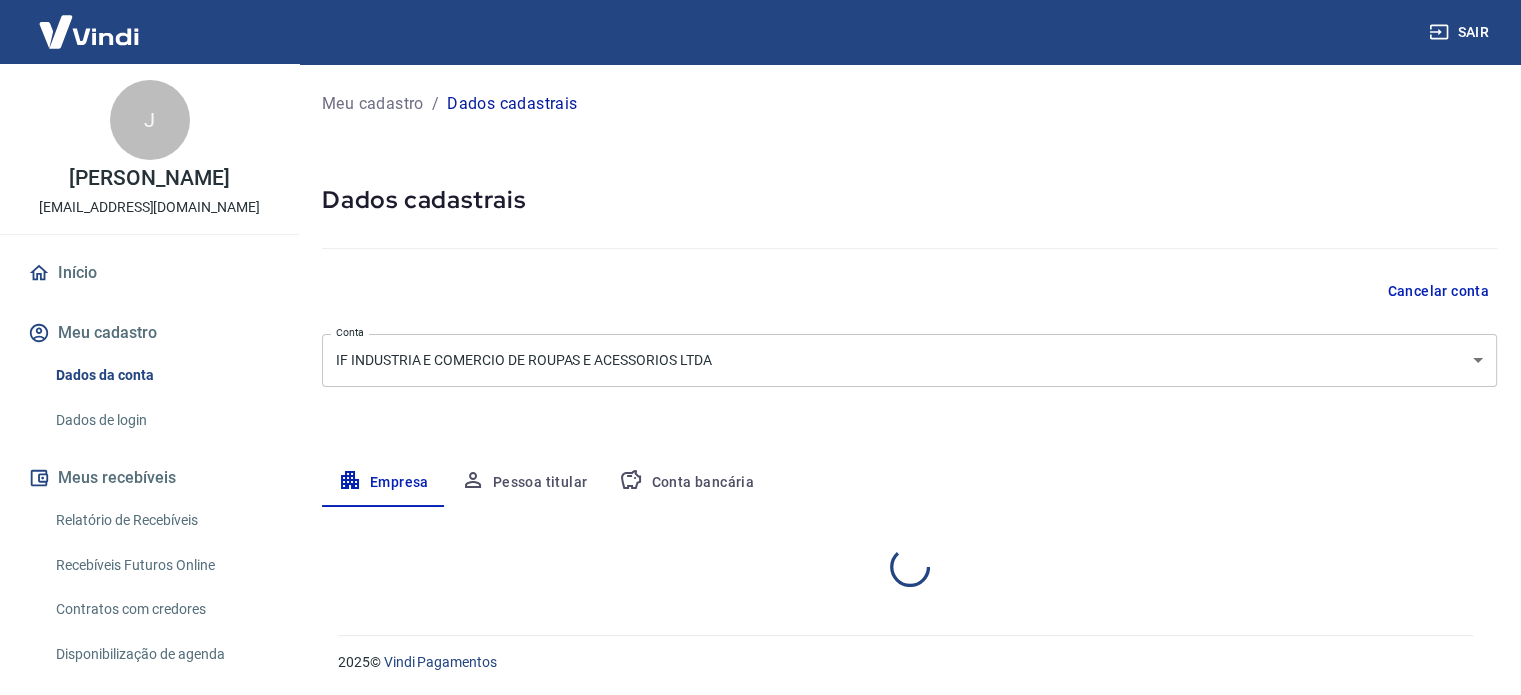select on "SC" 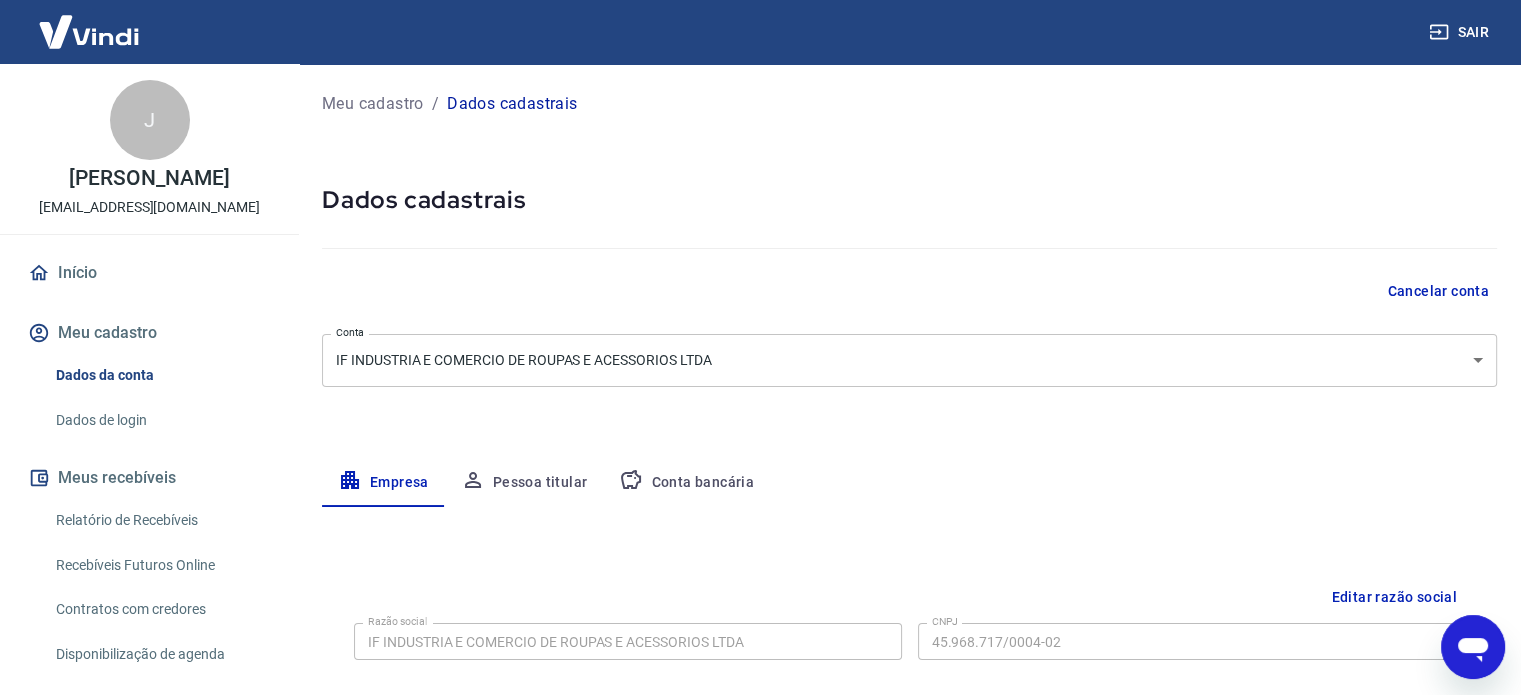 scroll, scrollTop: 0, scrollLeft: 0, axis: both 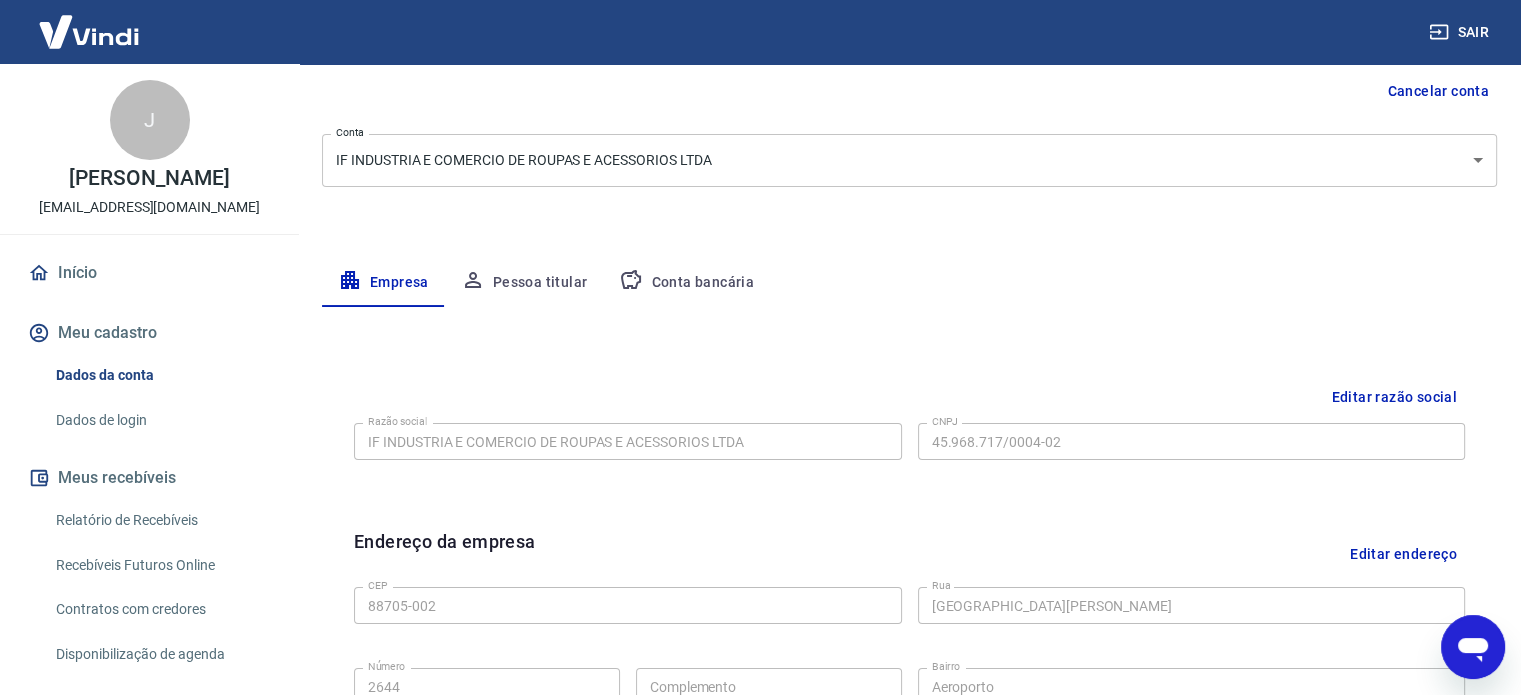 click on "Dados de login" at bounding box center (161, 420) 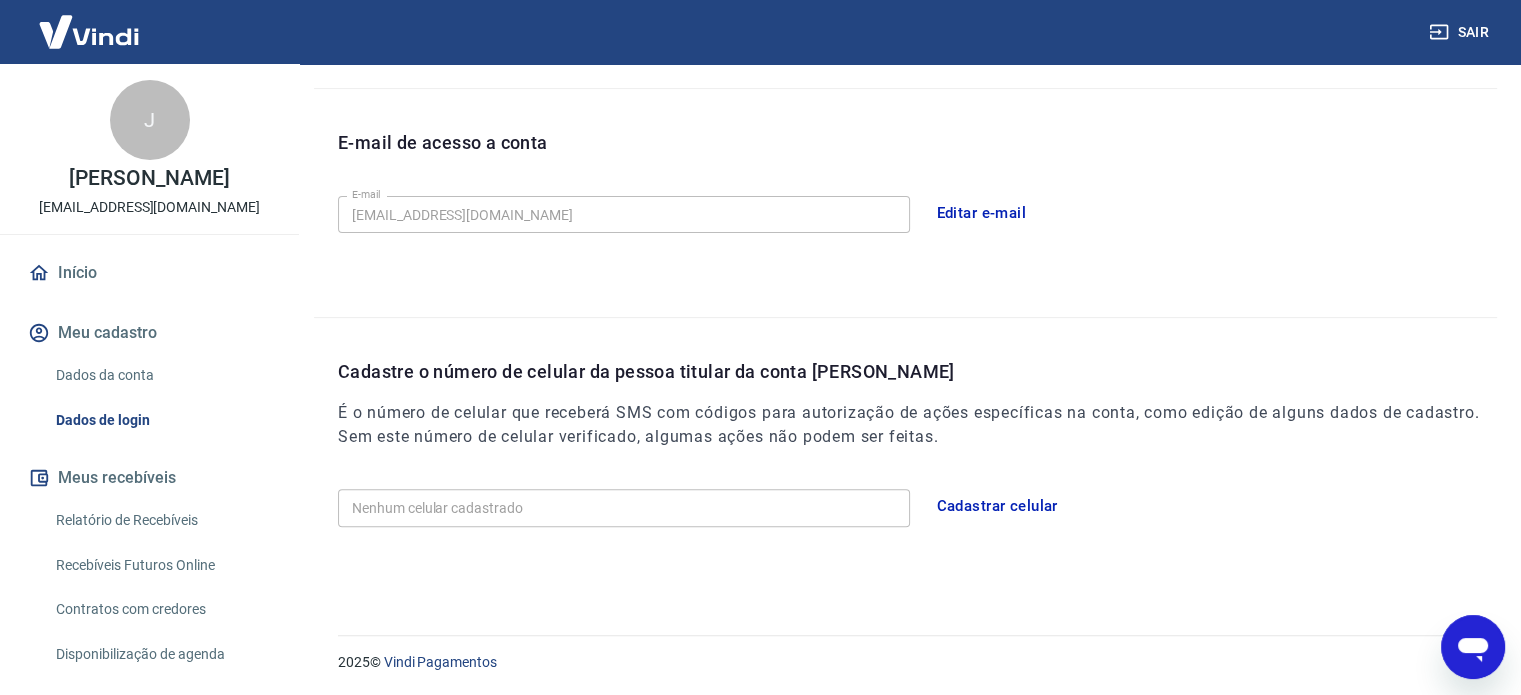 click on "Cadastrar celular" at bounding box center [997, 506] 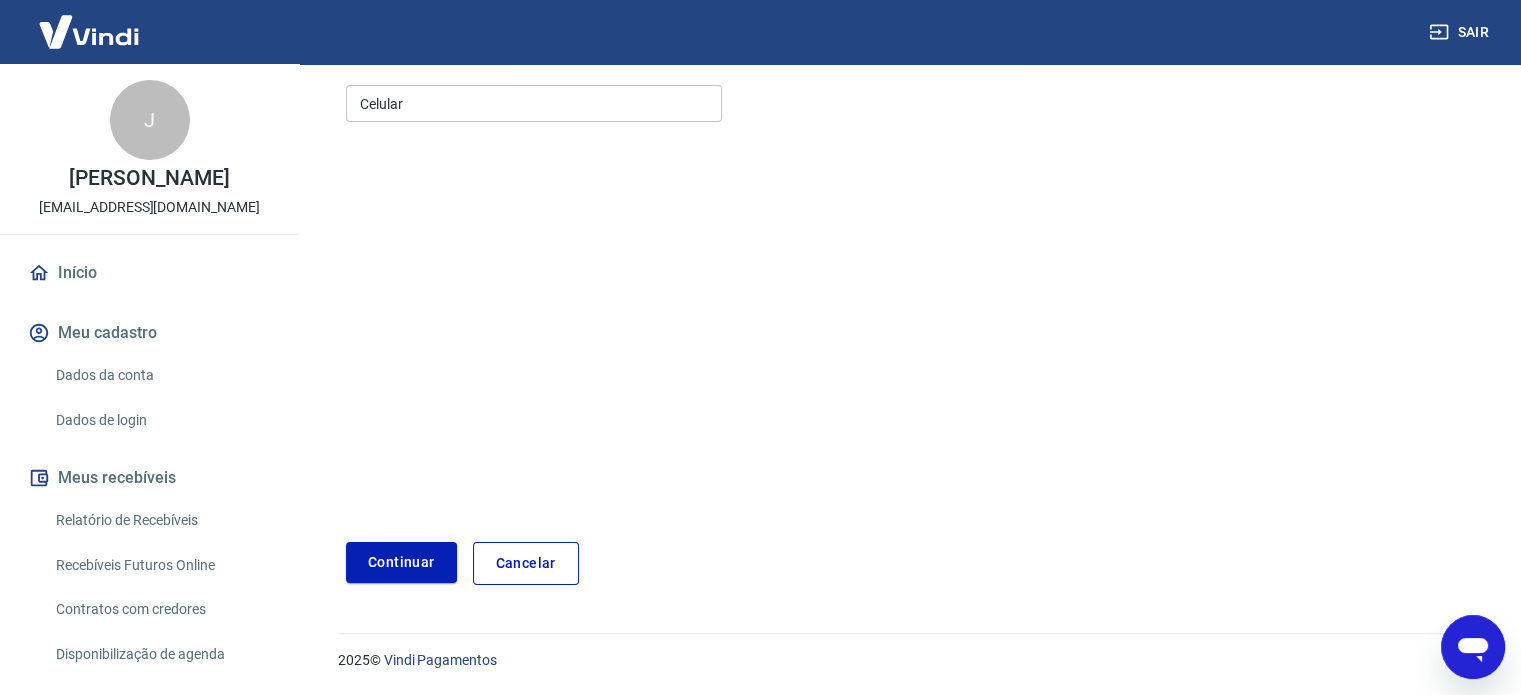 scroll, scrollTop: 251, scrollLeft: 0, axis: vertical 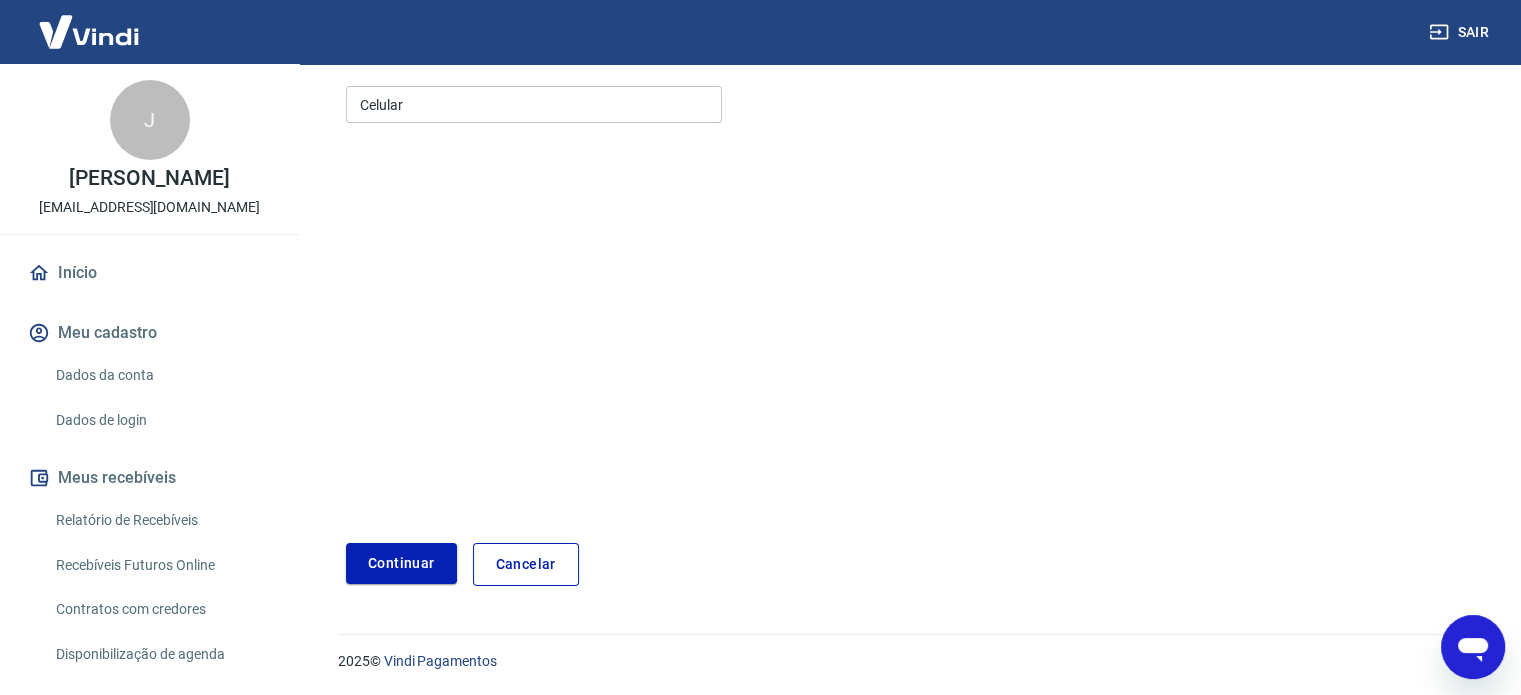 click on "Celular" at bounding box center [534, 104] 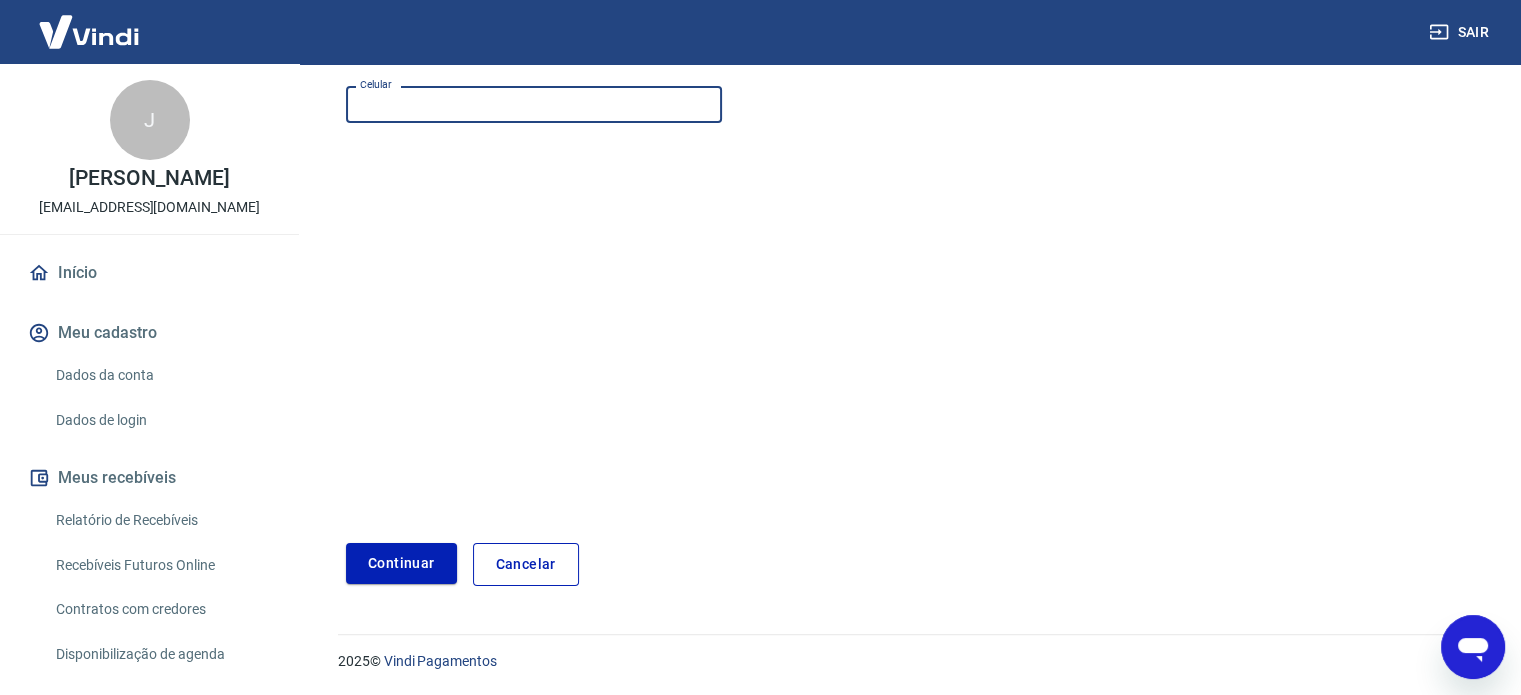 type on "[PHONE_NUMBER]" 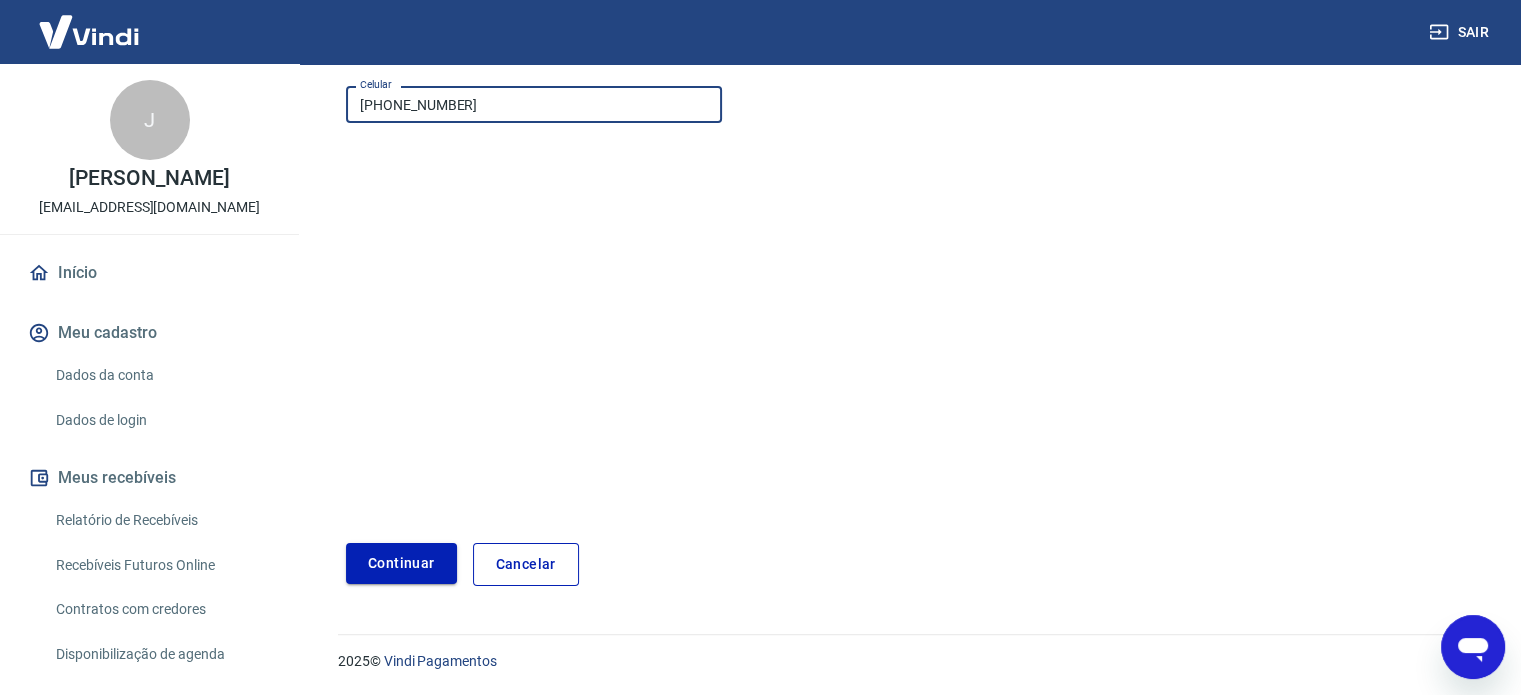 click on "Continuar" at bounding box center [401, 563] 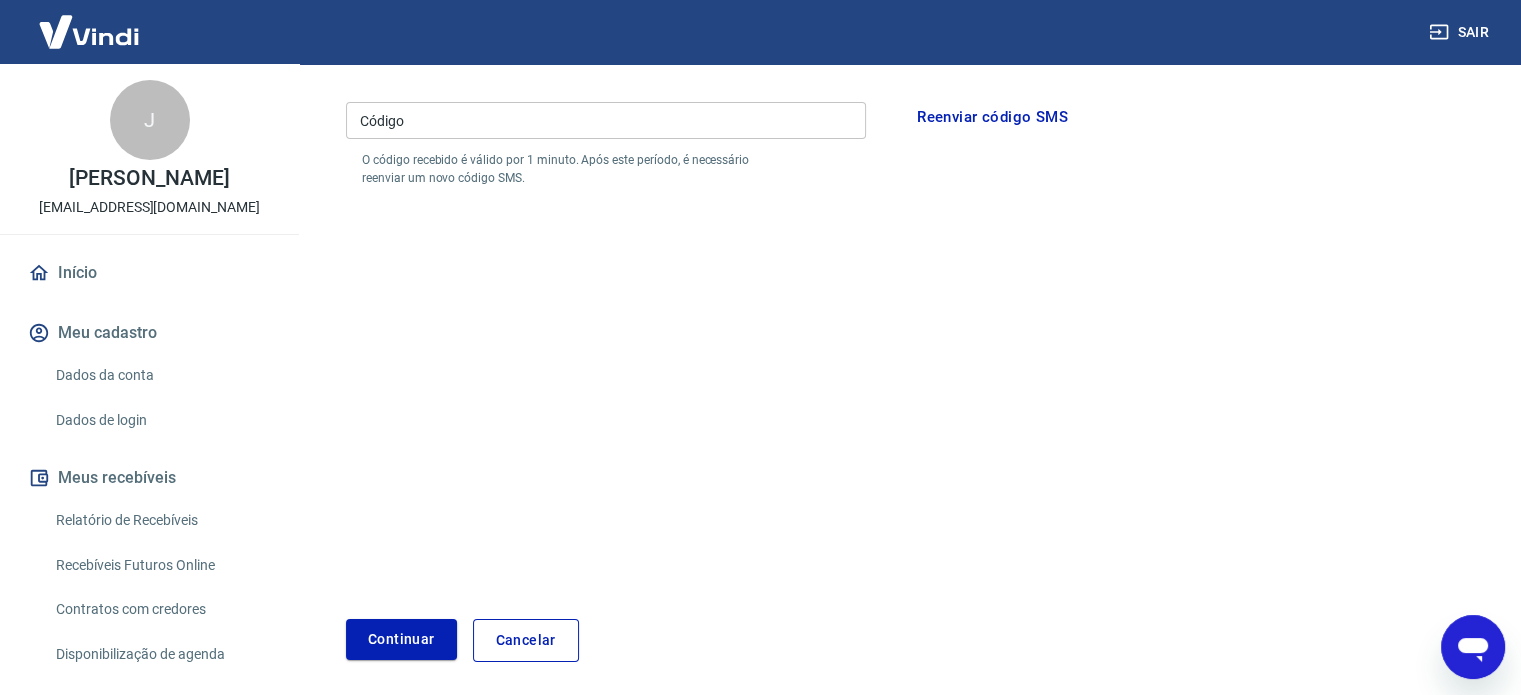 click on "Código" at bounding box center [606, 120] 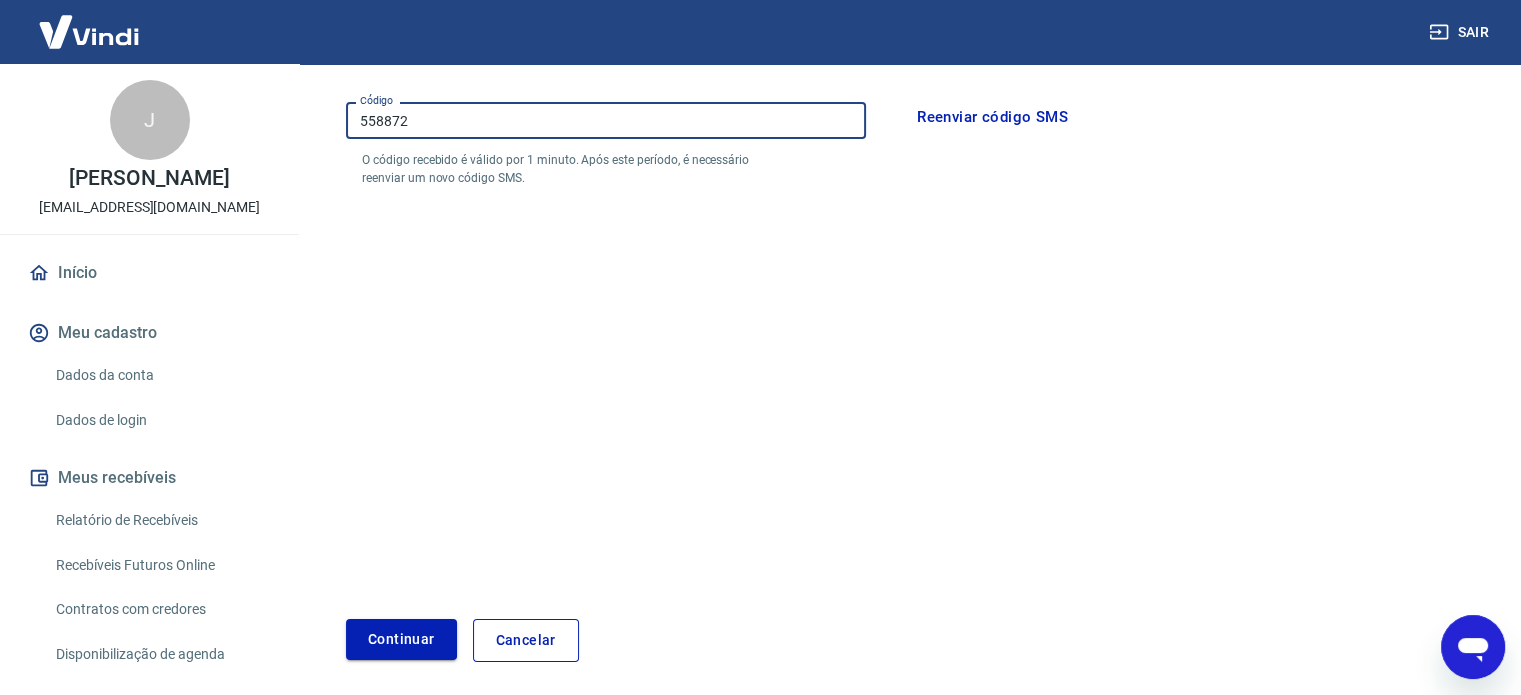 type on "558872" 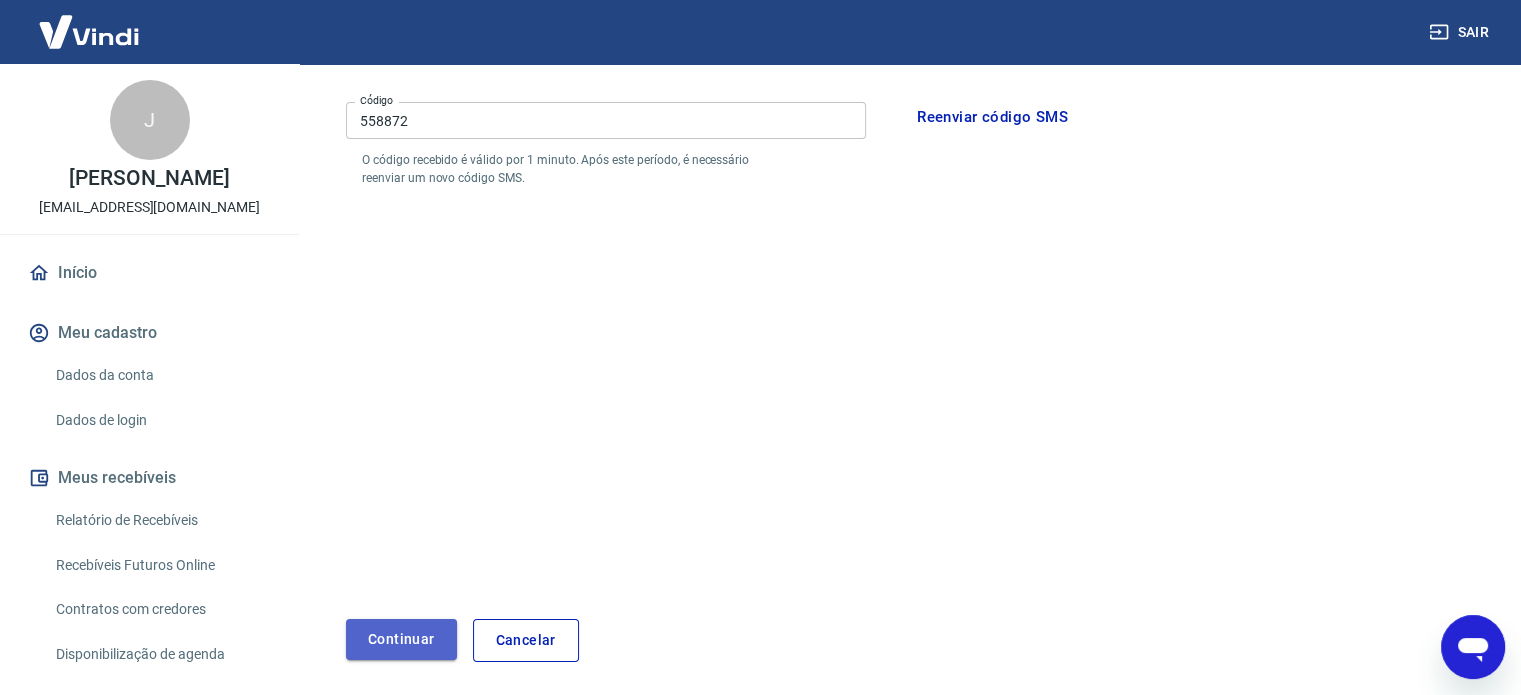 click on "Continuar" at bounding box center [401, 639] 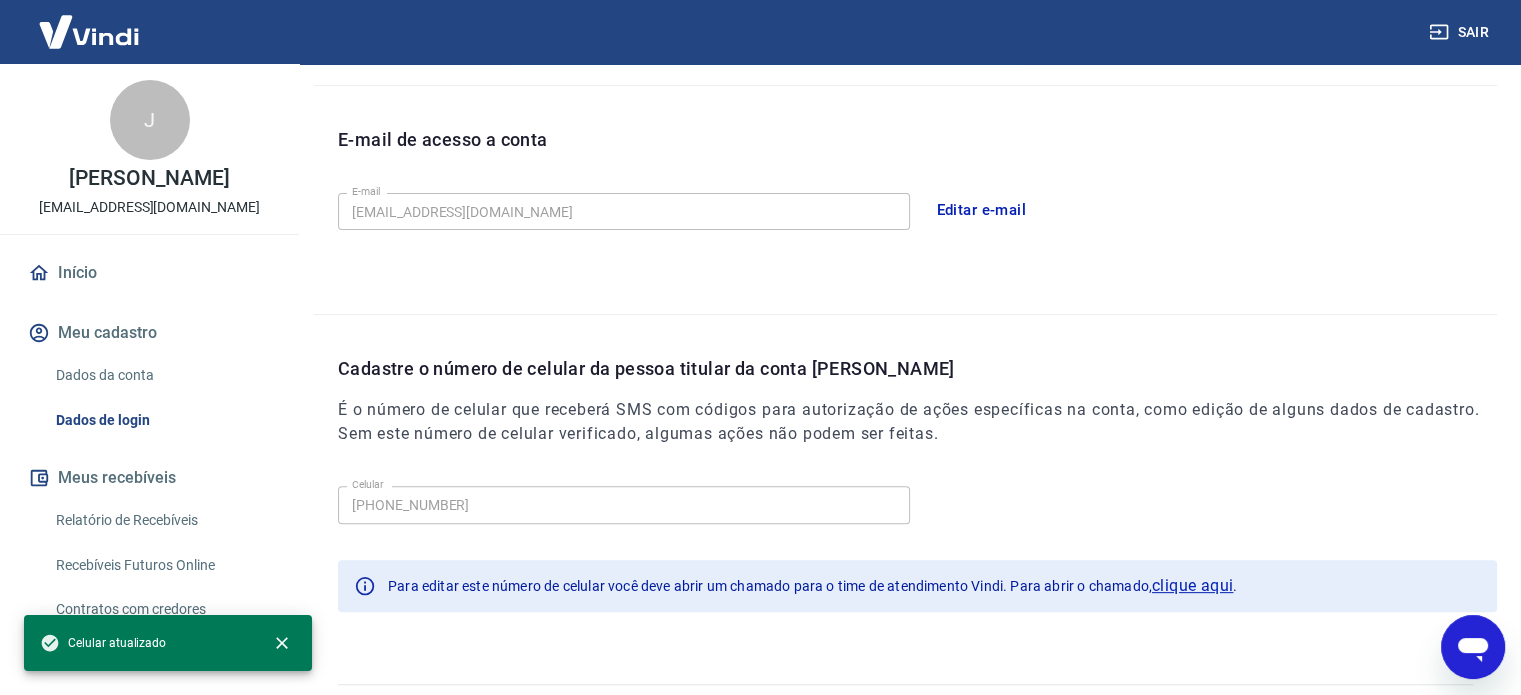 scroll, scrollTop: 568, scrollLeft: 0, axis: vertical 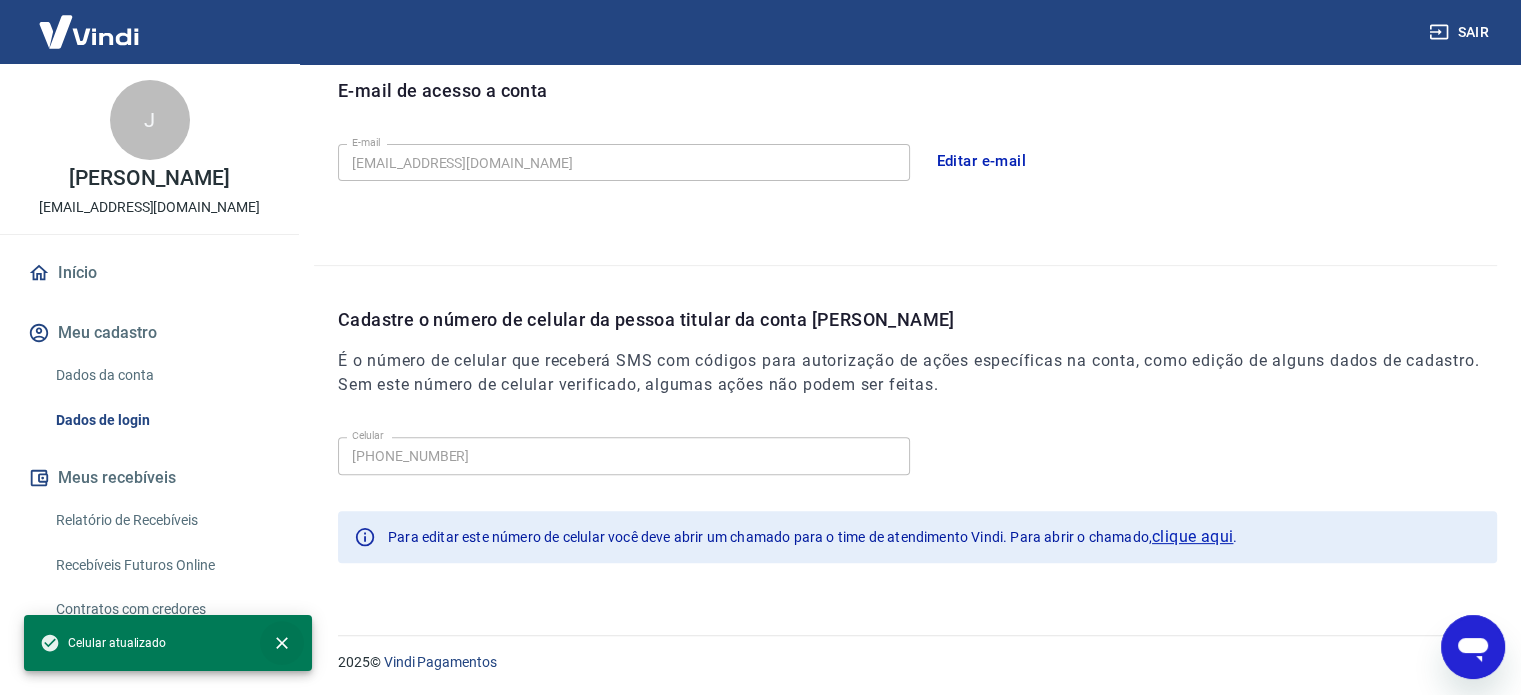 click 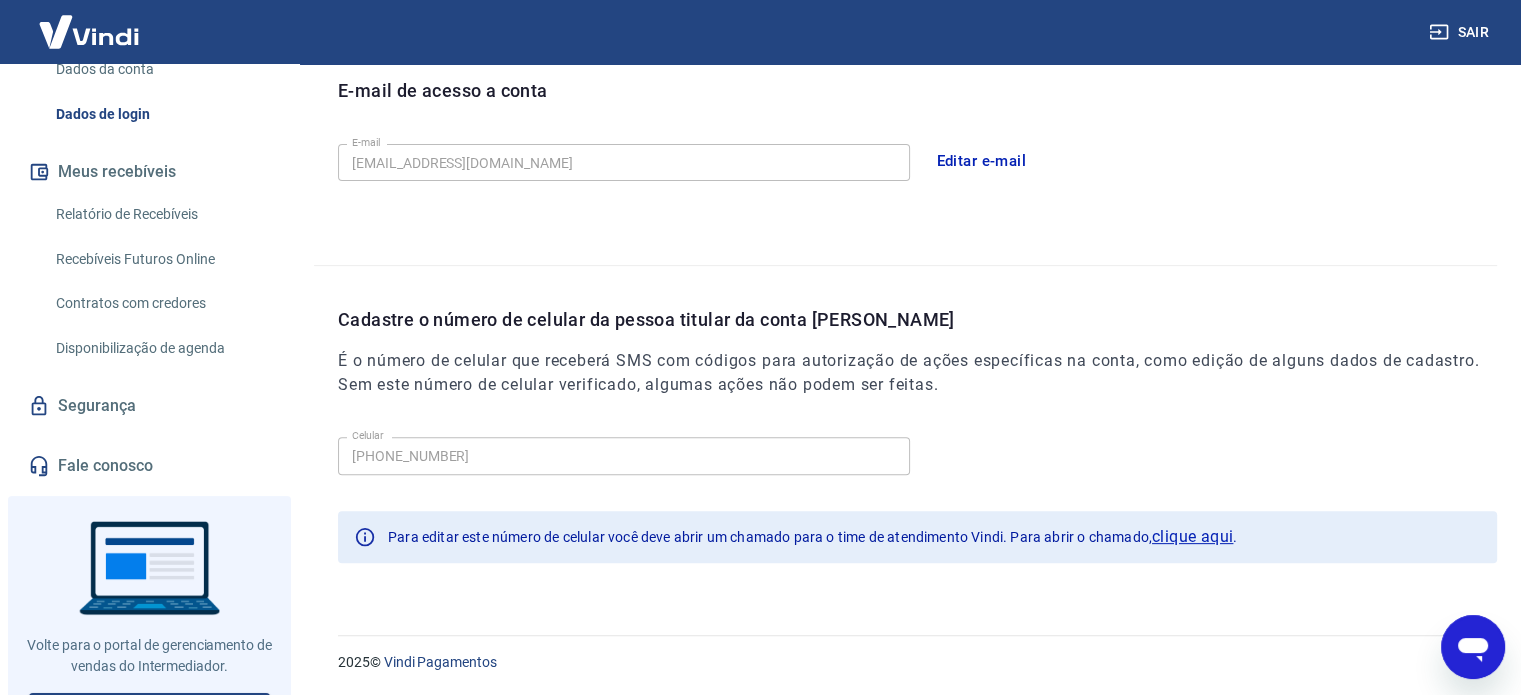 scroll, scrollTop: 340, scrollLeft: 0, axis: vertical 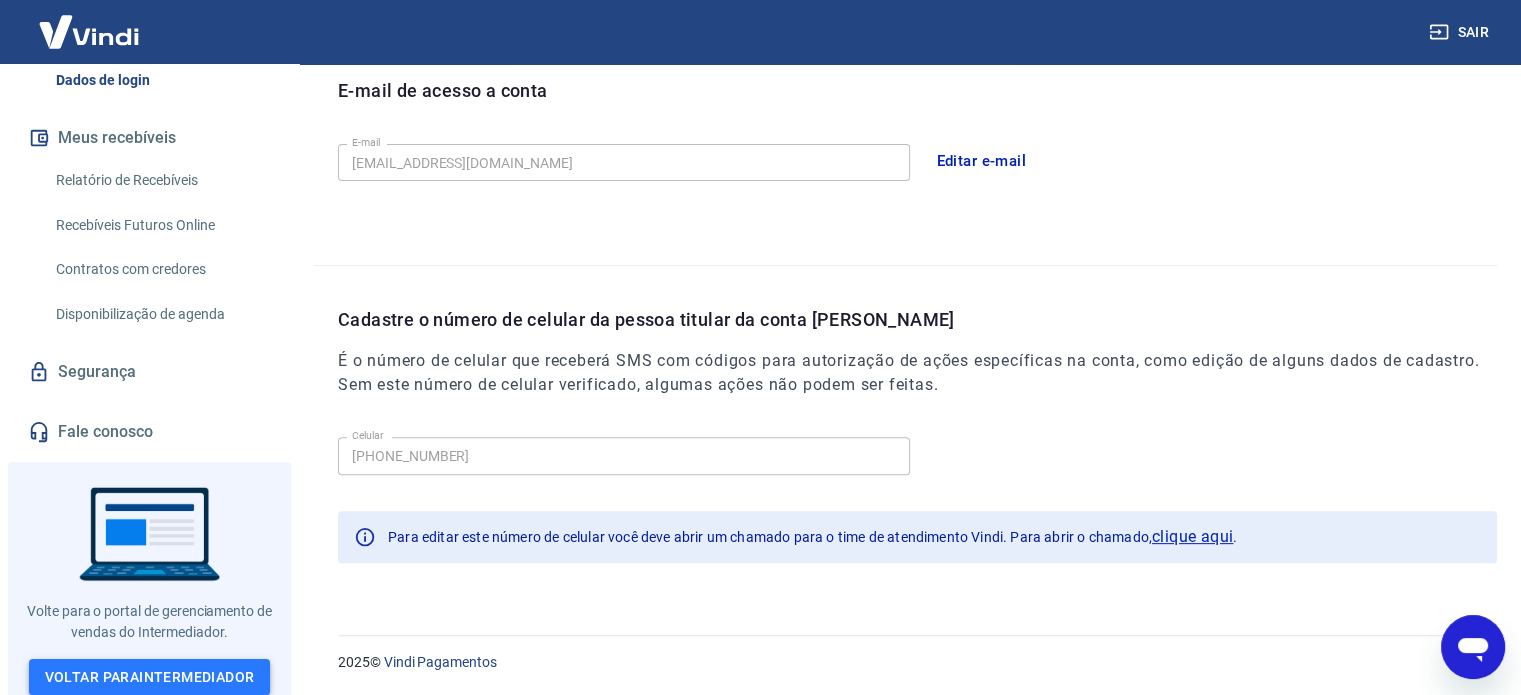 click on "Voltar para  Intermediador" at bounding box center (150, 677) 